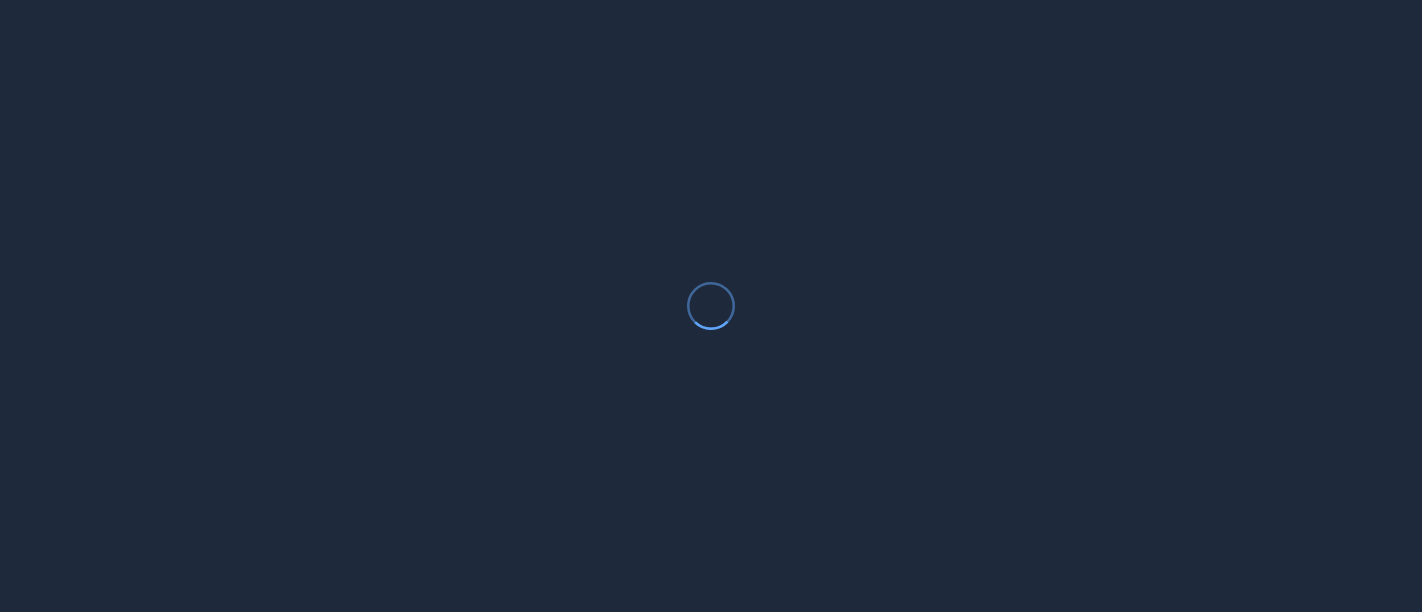 scroll, scrollTop: 0, scrollLeft: 0, axis: both 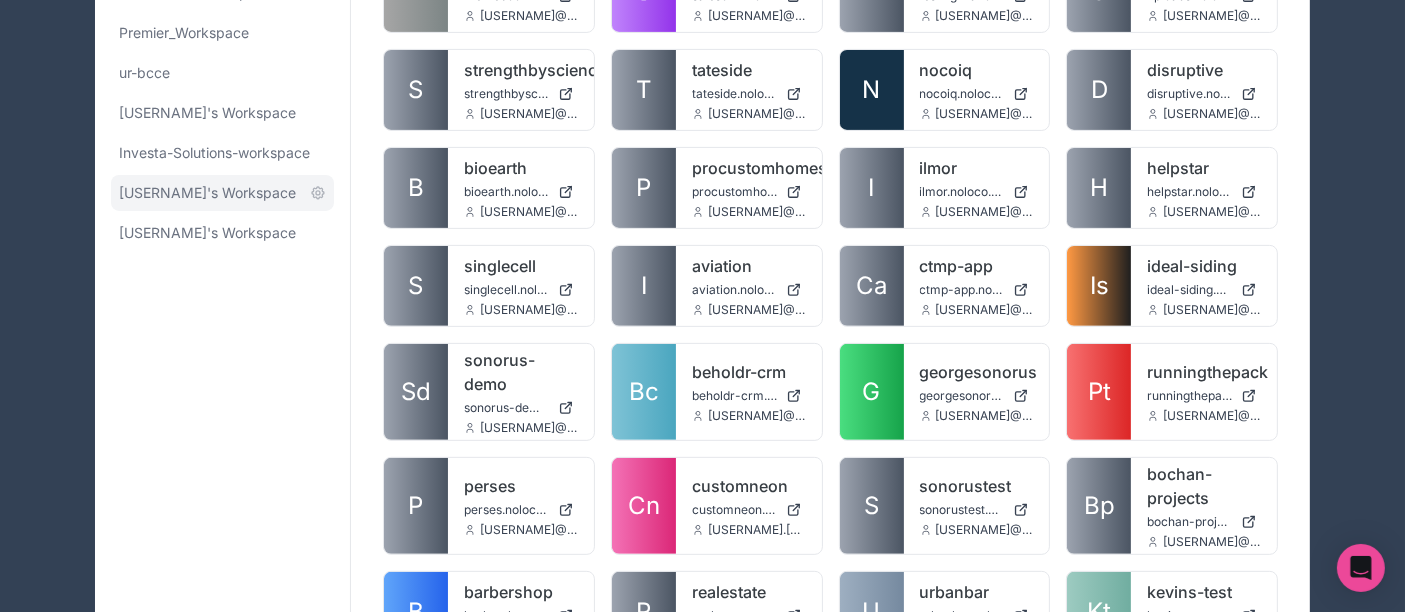 click on "[USERNAME]'s Workspace" at bounding box center [207, 193] 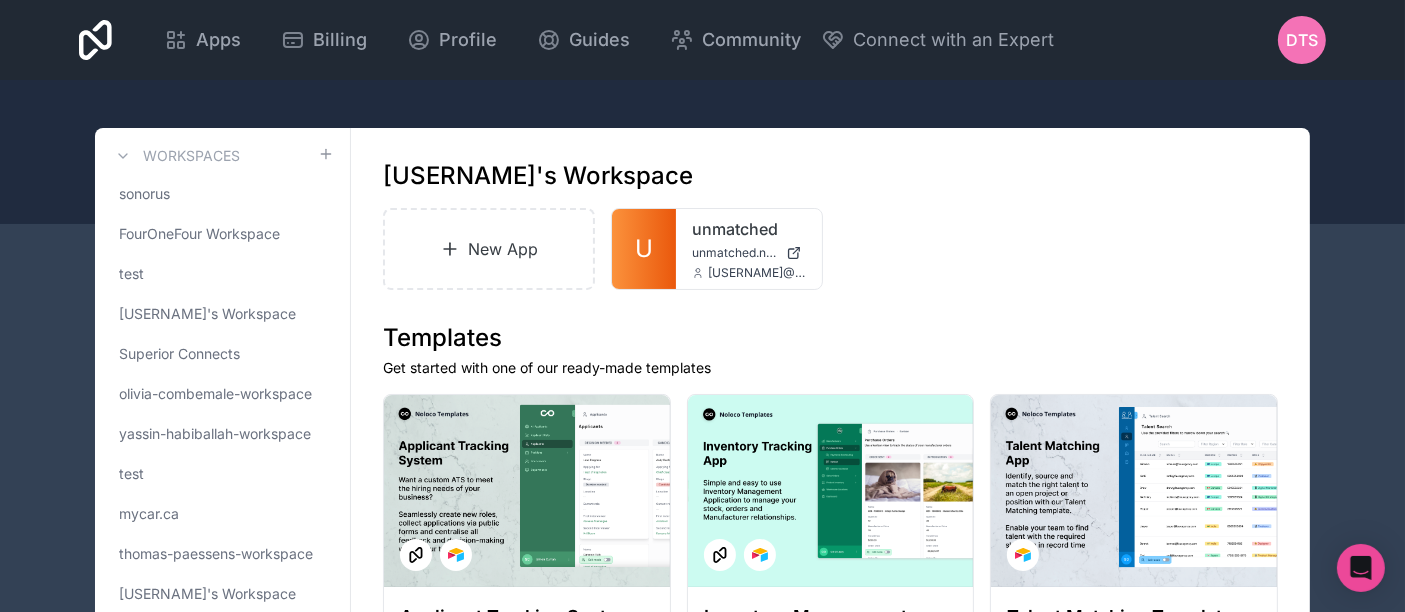 scroll, scrollTop: 33, scrollLeft: 0, axis: vertical 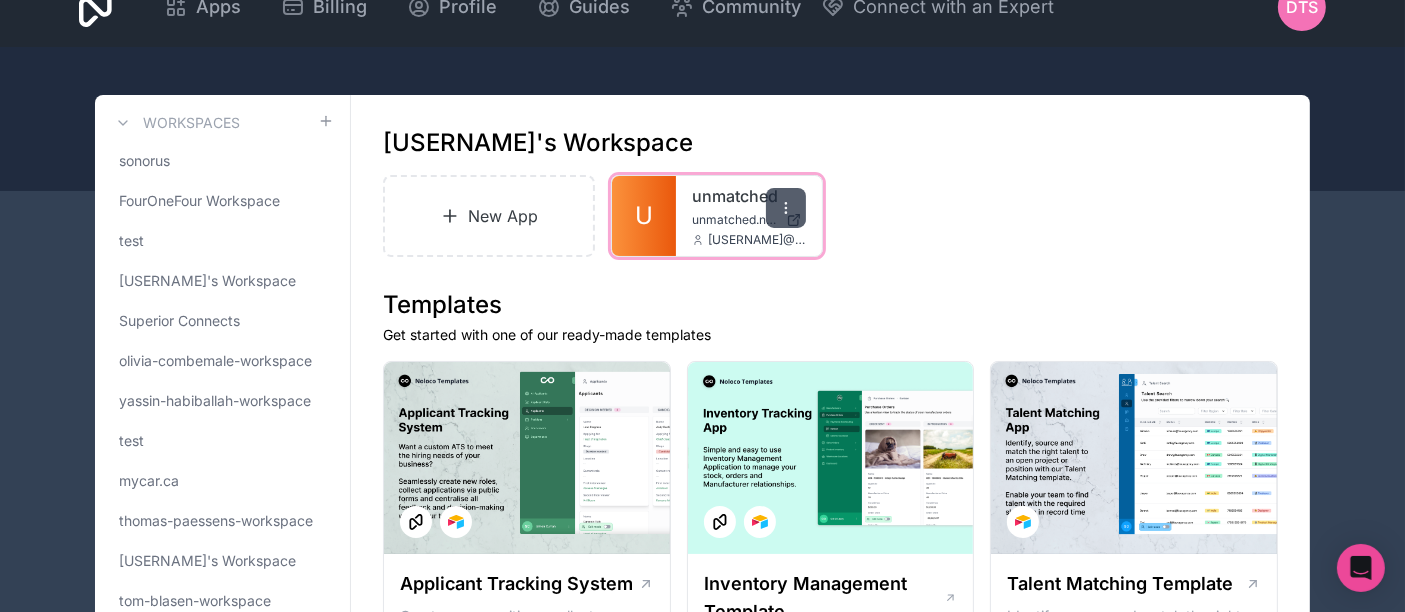 click 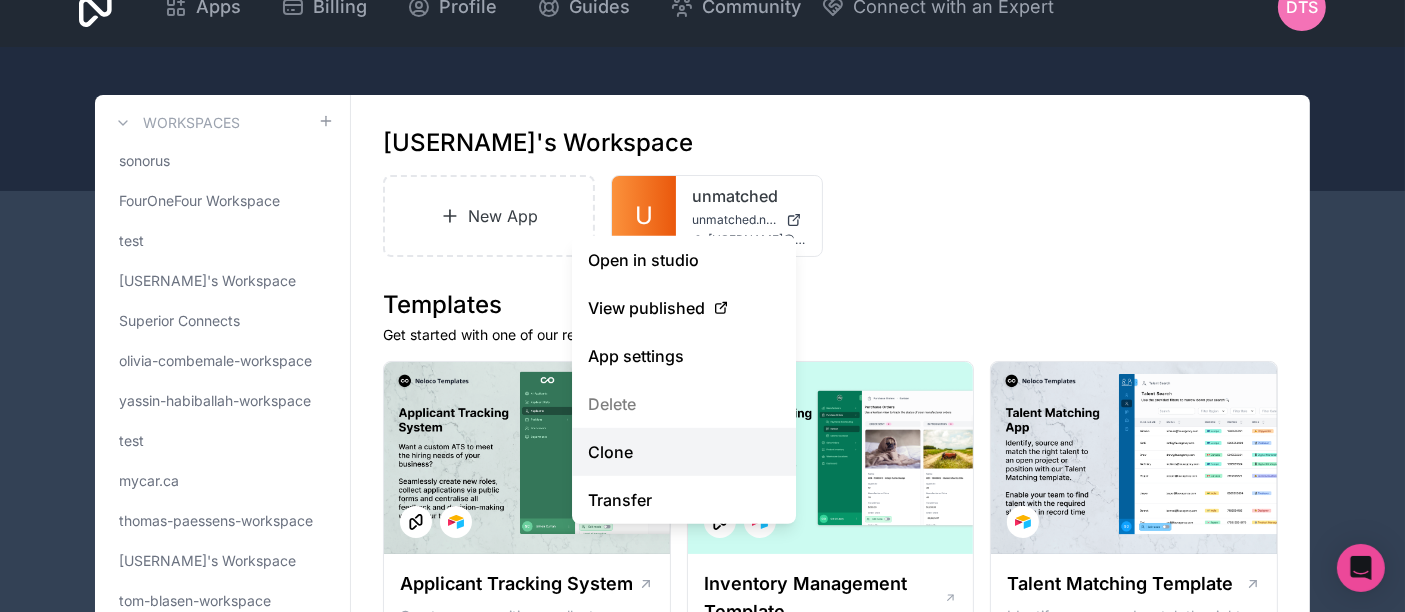 click on "Clone" at bounding box center (684, 452) 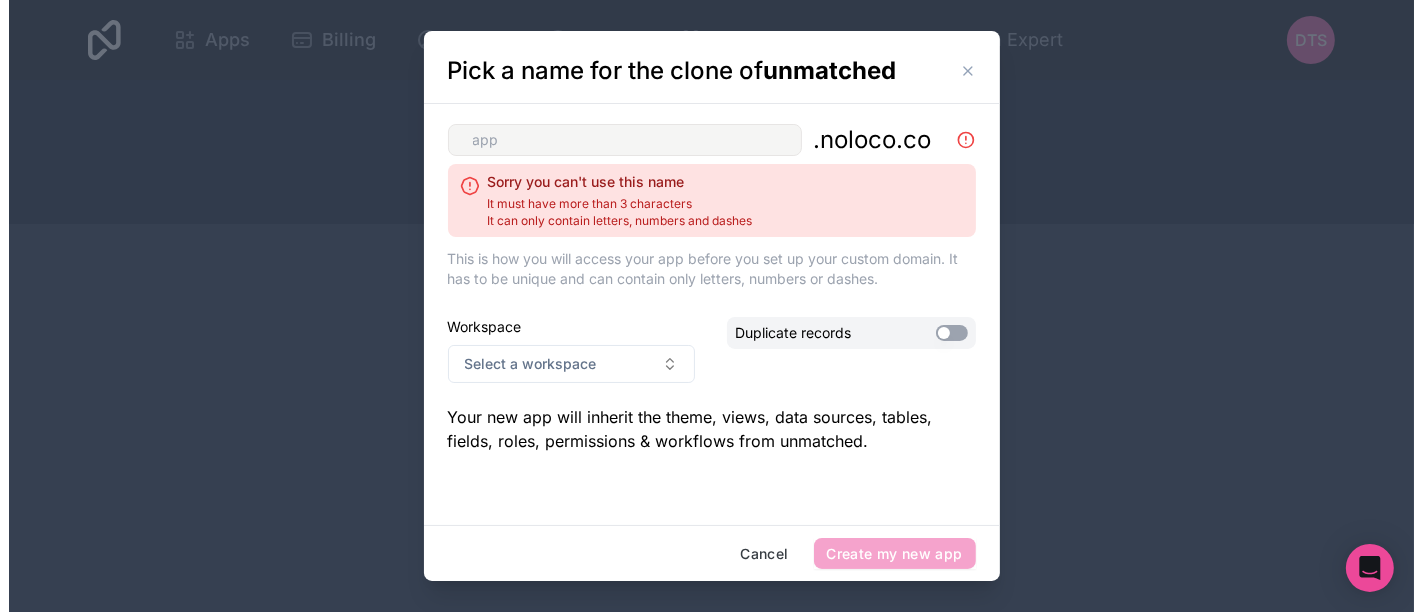 scroll, scrollTop: 0, scrollLeft: 0, axis: both 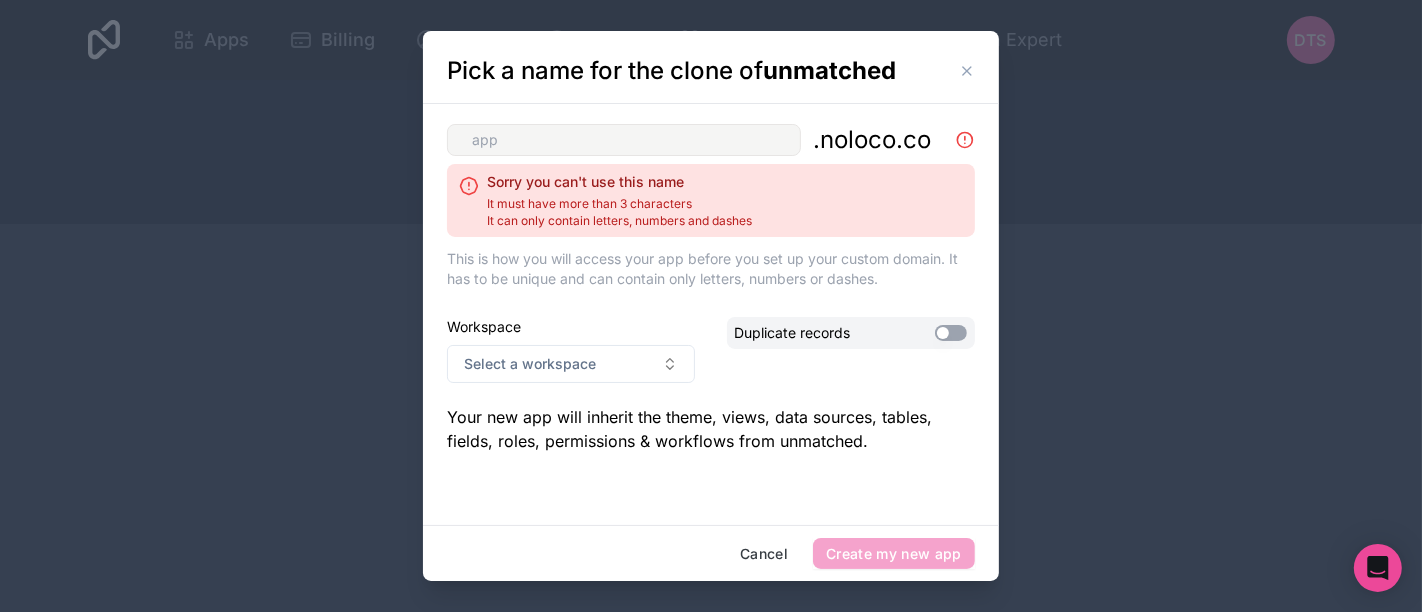 click at bounding box center [624, 140] 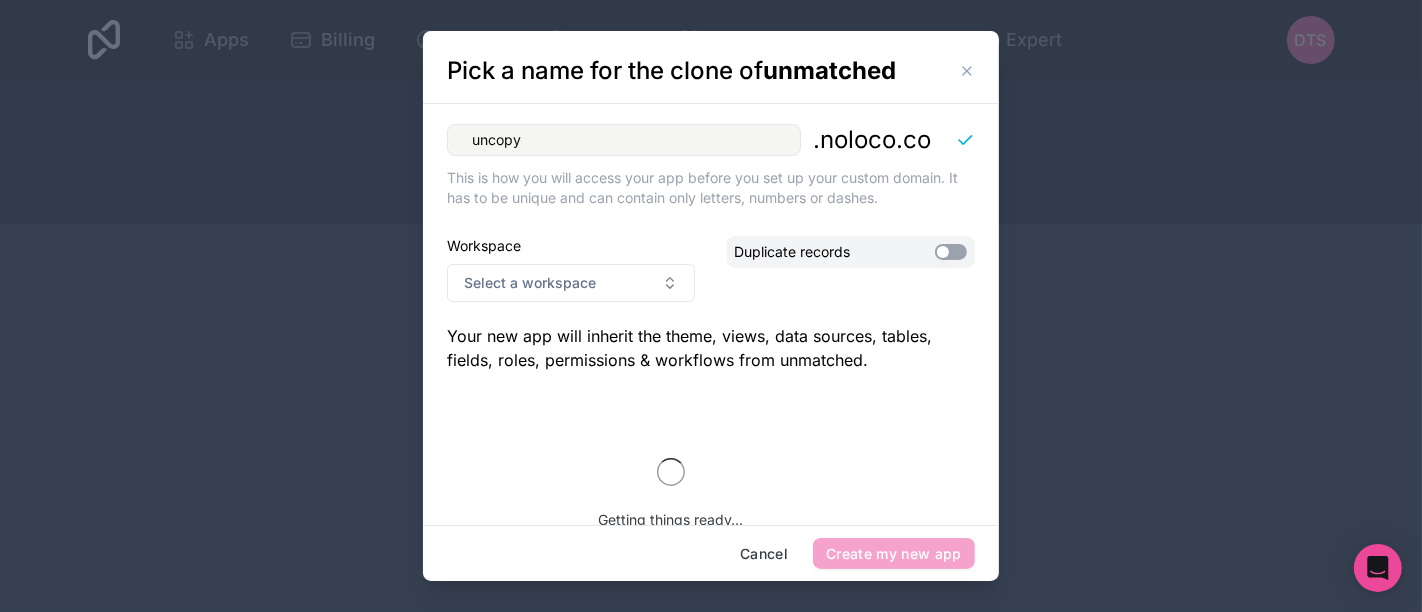 type on "uncopy" 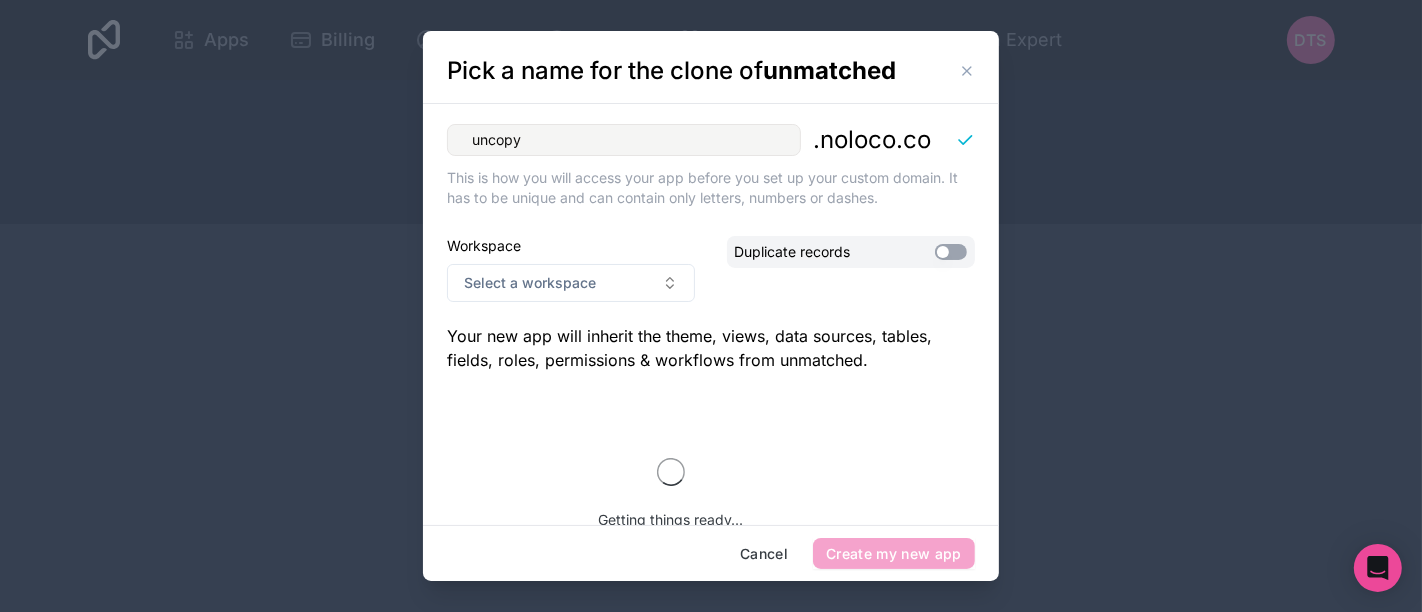 click on "Use setting" at bounding box center [951, 252] 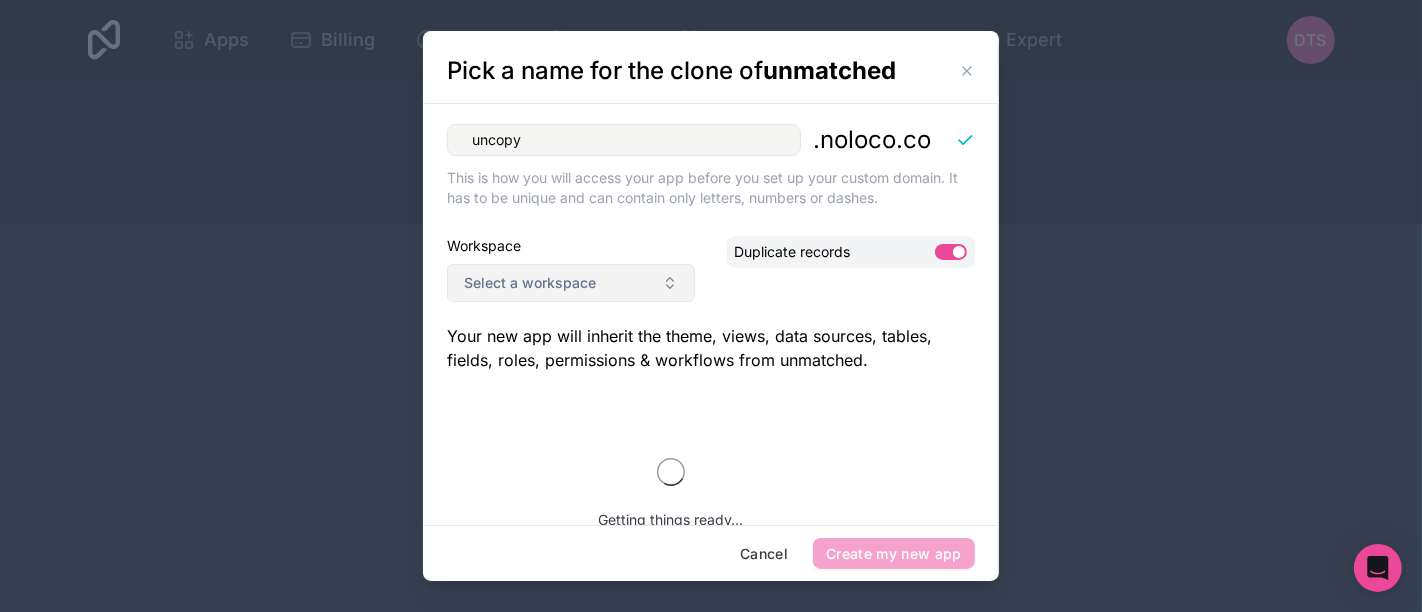 click on "Select a workspace" at bounding box center [571, 283] 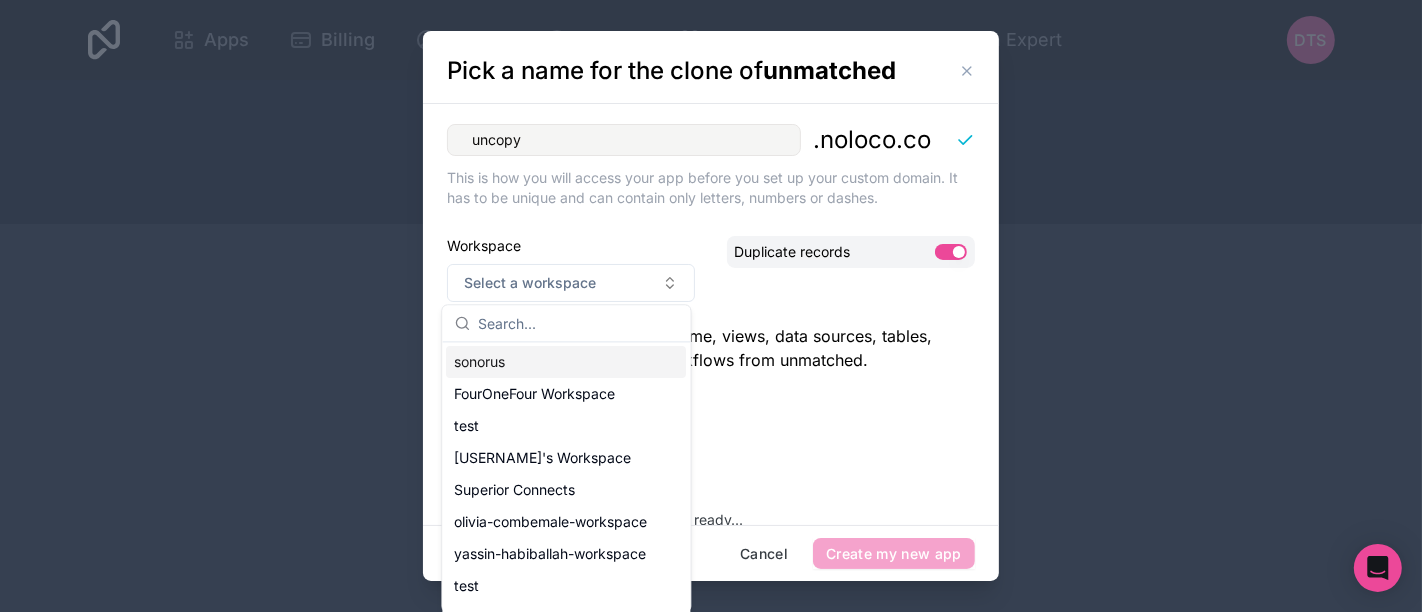 click on "sonorus" at bounding box center [566, 362] 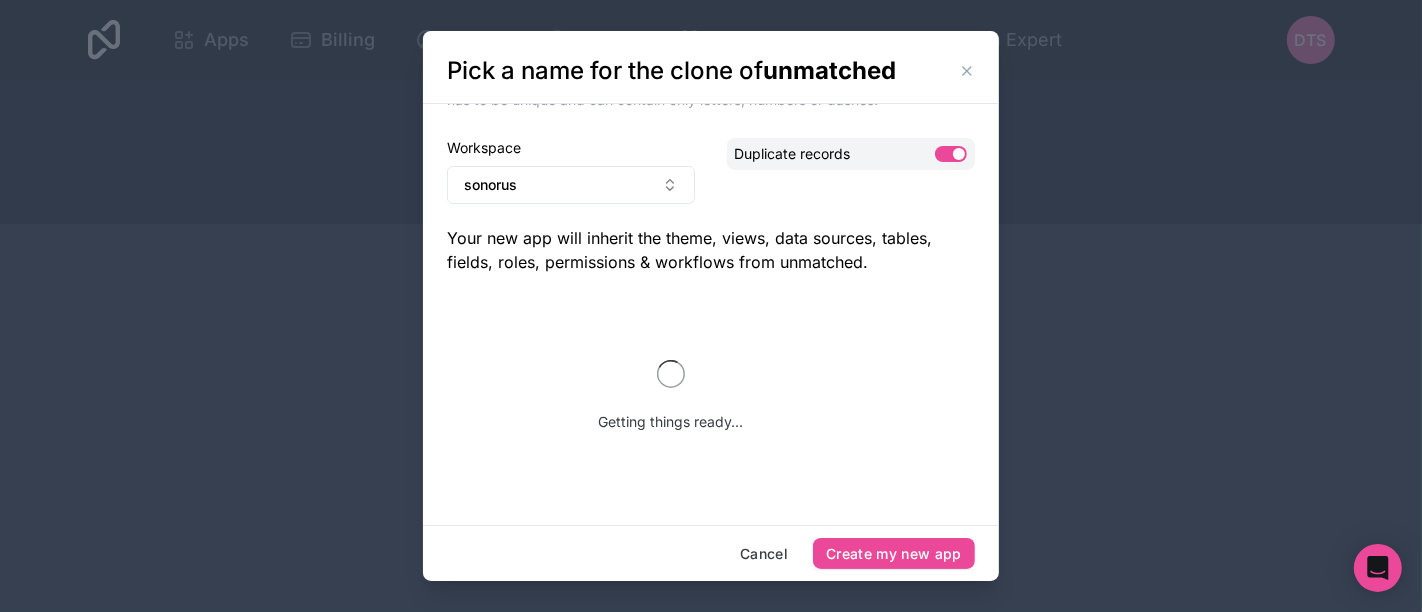 scroll, scrollTop: 0, scrollLeft: 0, axis: both 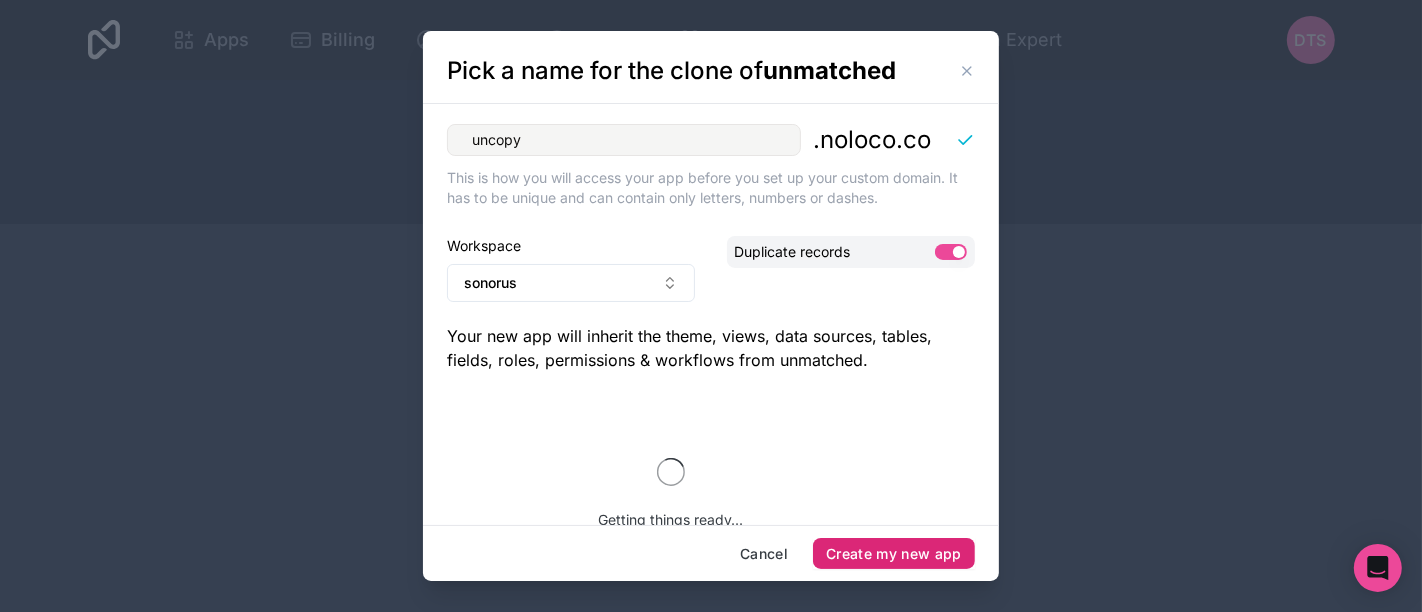 click on "Create my new app" at bounding box center [894, 554] 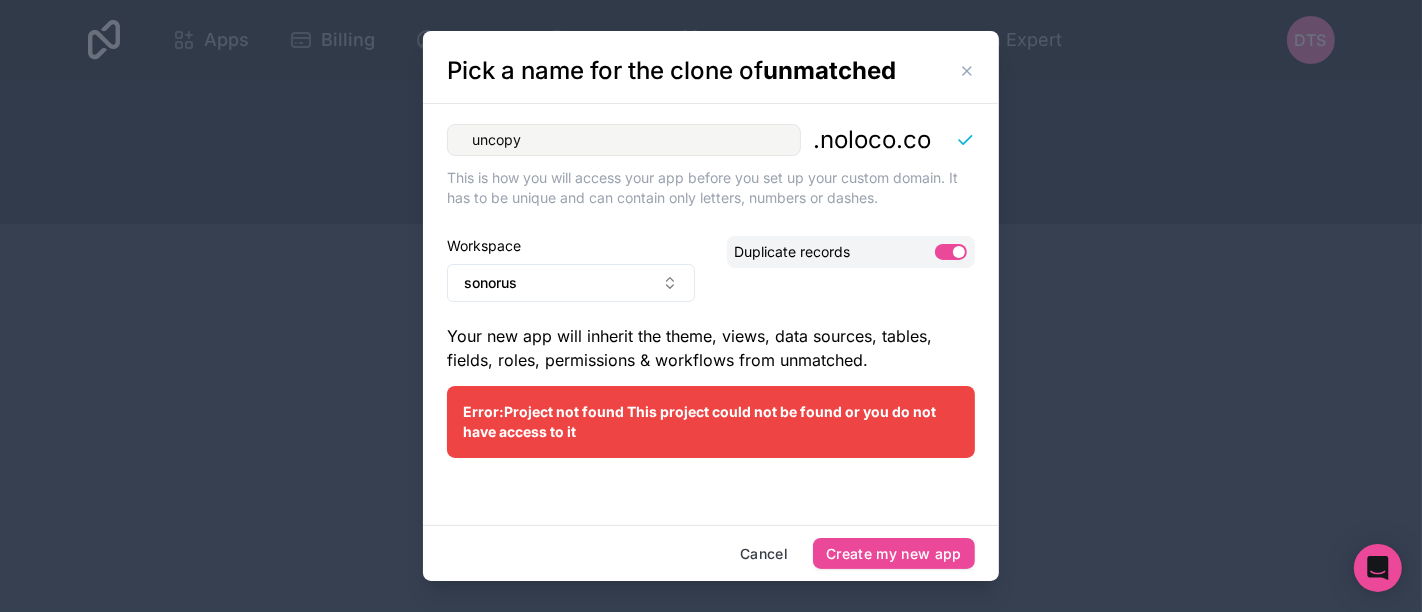 click on "Use setting" at bounding box center (951, 252) 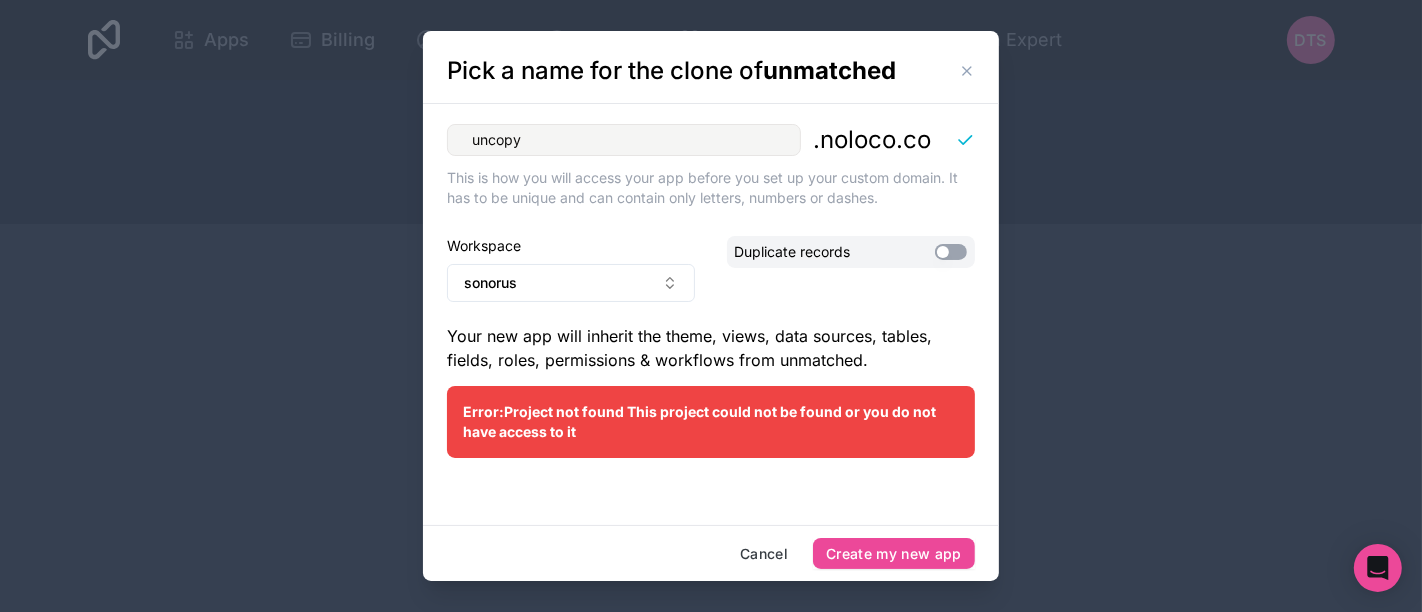 click on "Use setting" at bounding box center [951, 252] 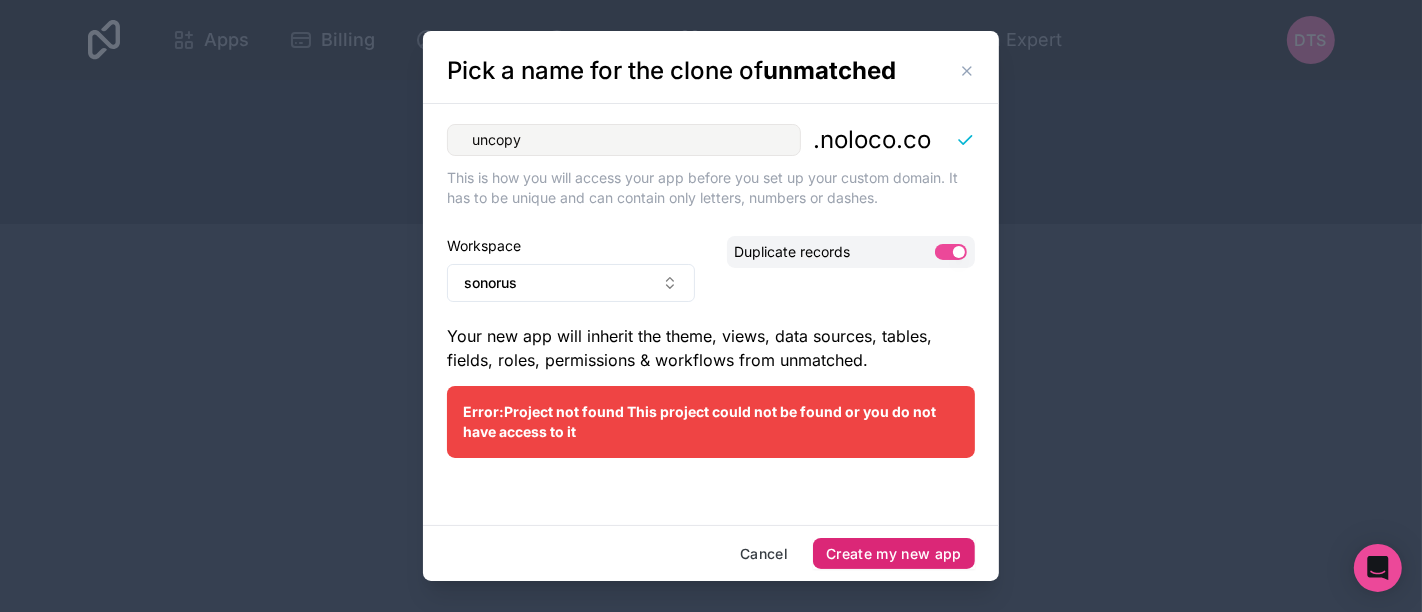 click on "Create my new app" at bounding box center (894, 554) 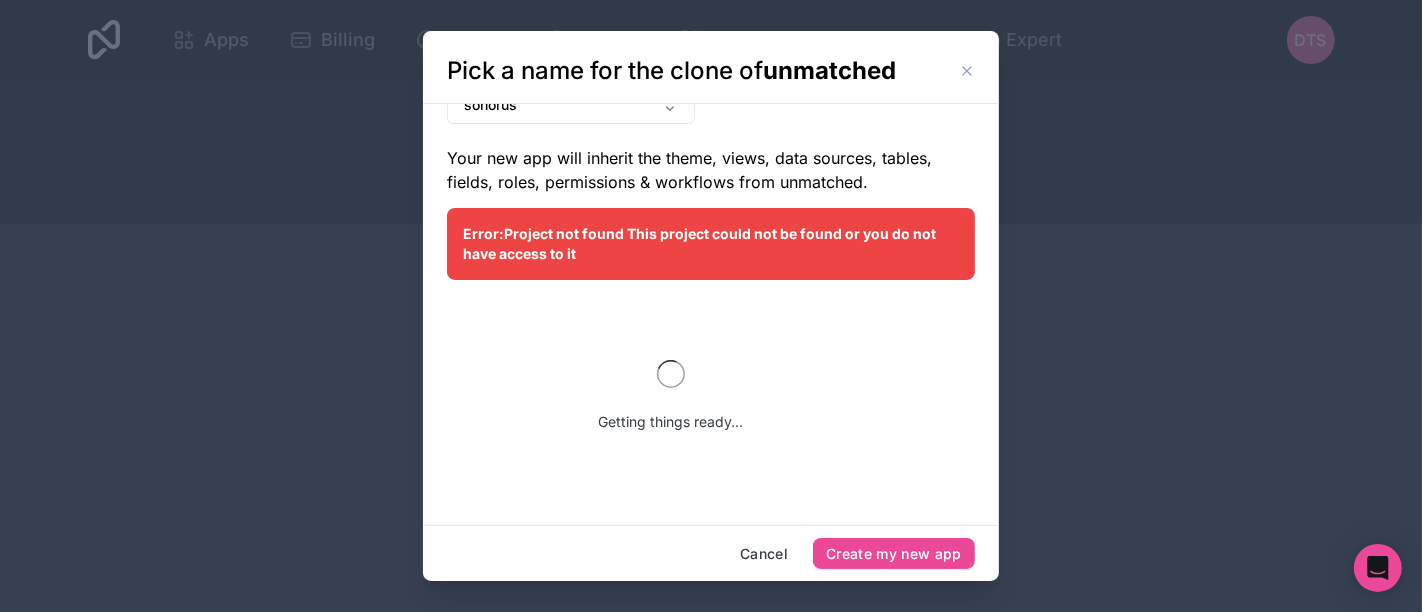 scroll, scrollTop: 0, scrollLeft: 0, axis: both 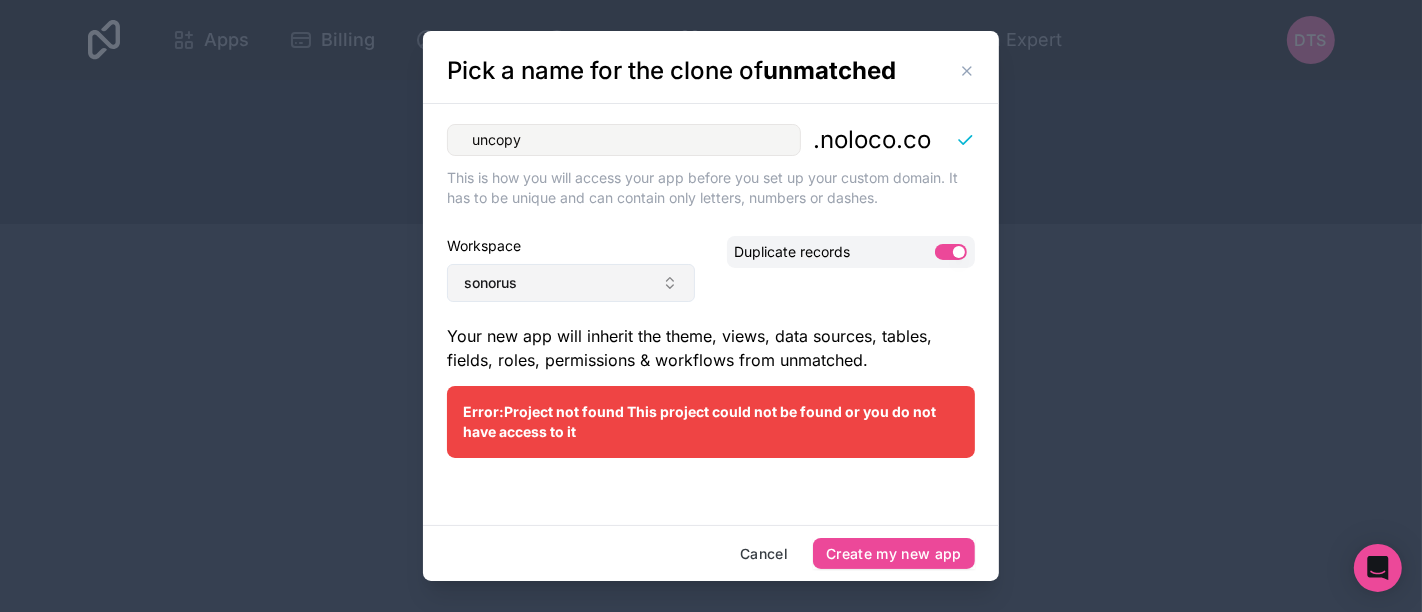 click on "sonorus" at bounding box center (571, 283) 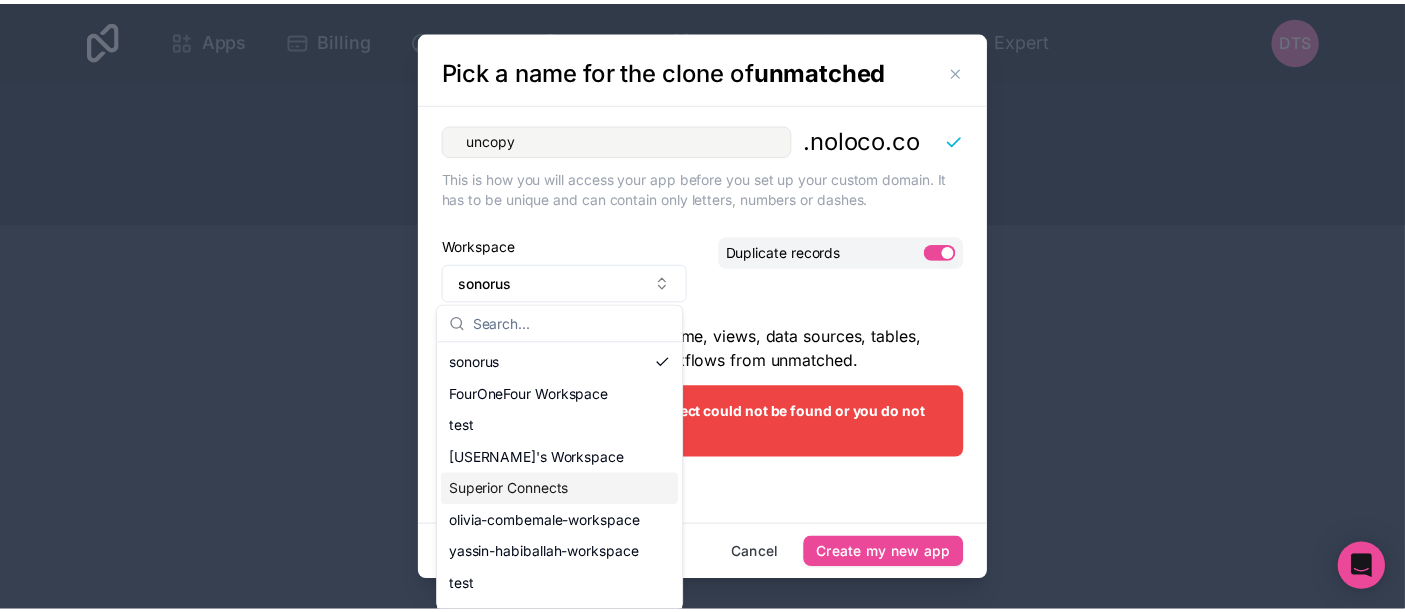 scroll, scrollTop: 415, scrollLeft: 0, axis: vertical 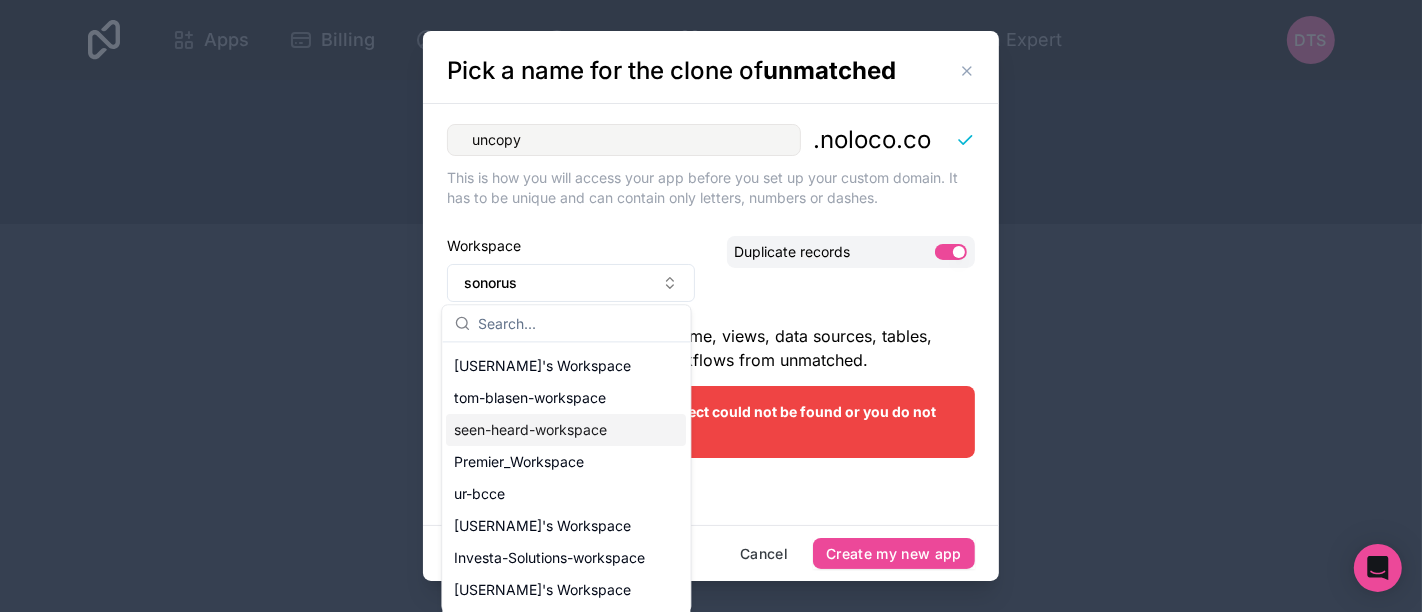 click on "Use setting" at bounding box center [951, 252] 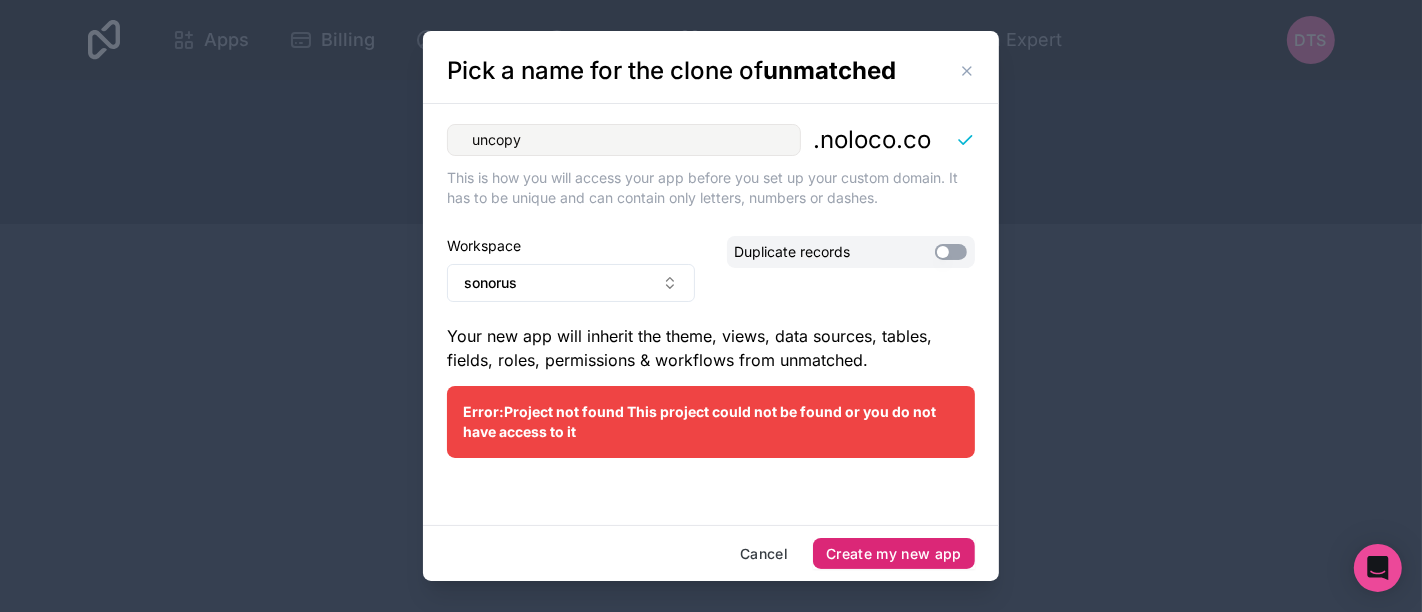 click on "Create my new app" at bounding box center [894, 554] 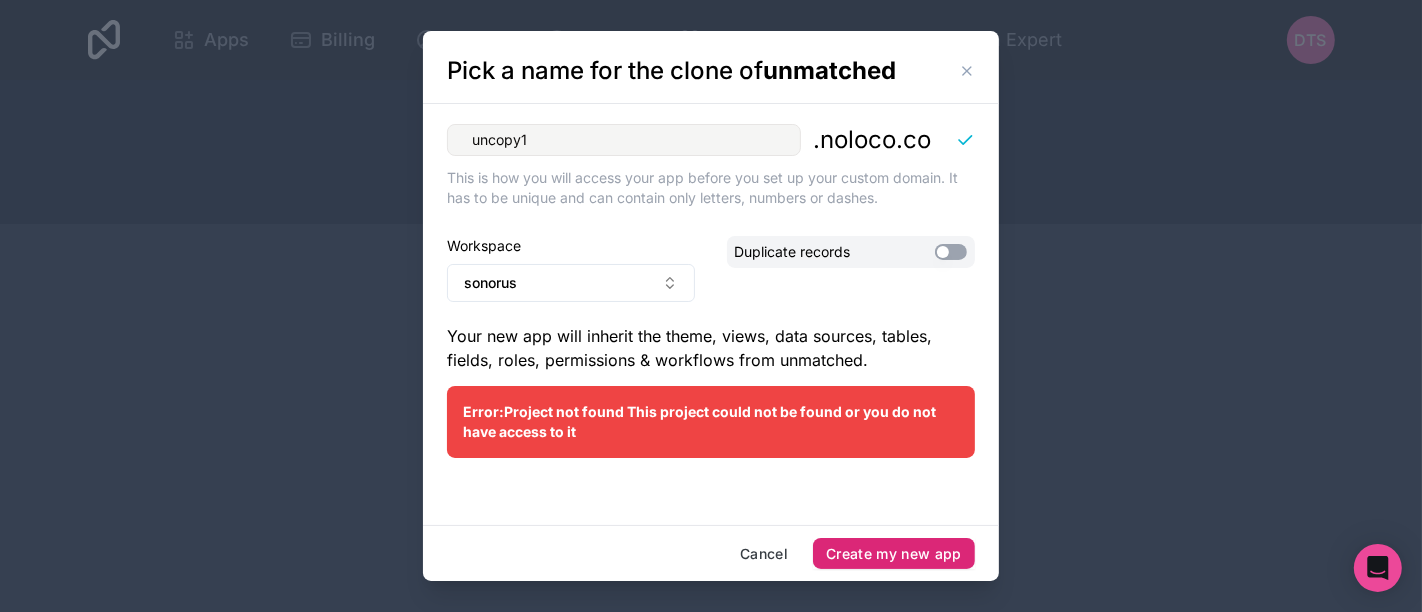 type on "uncopy1" 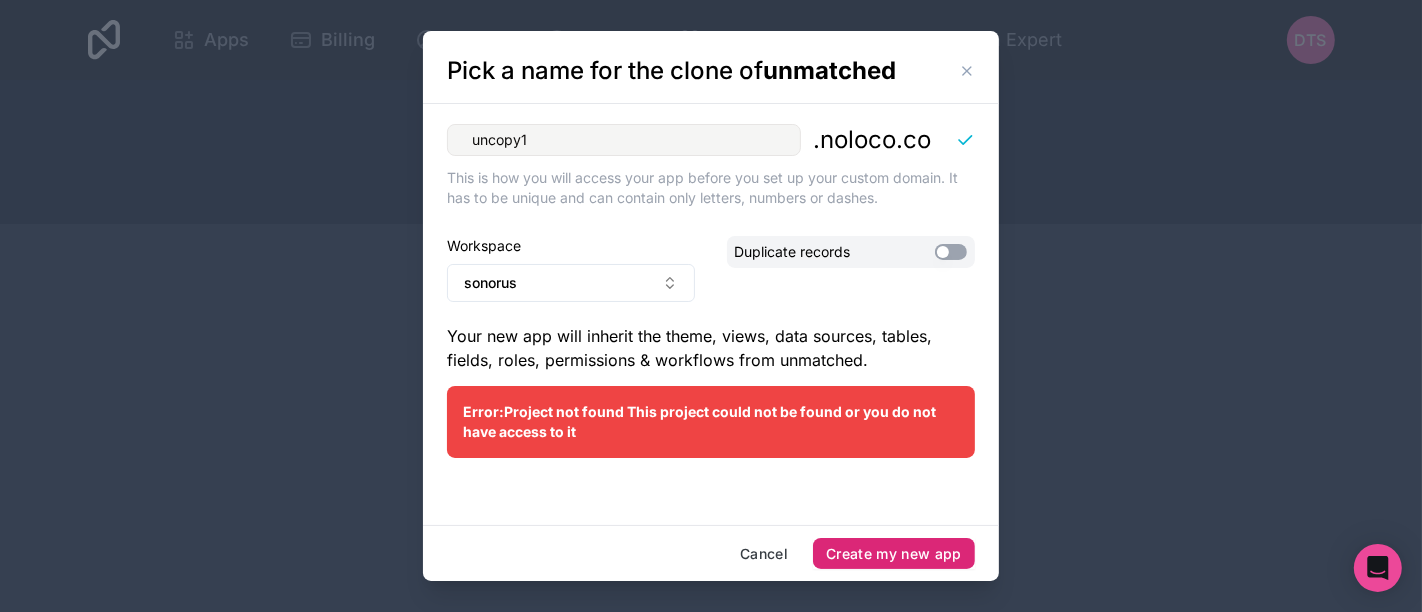 click on "Create my new app" at bounding box center [894, 554] 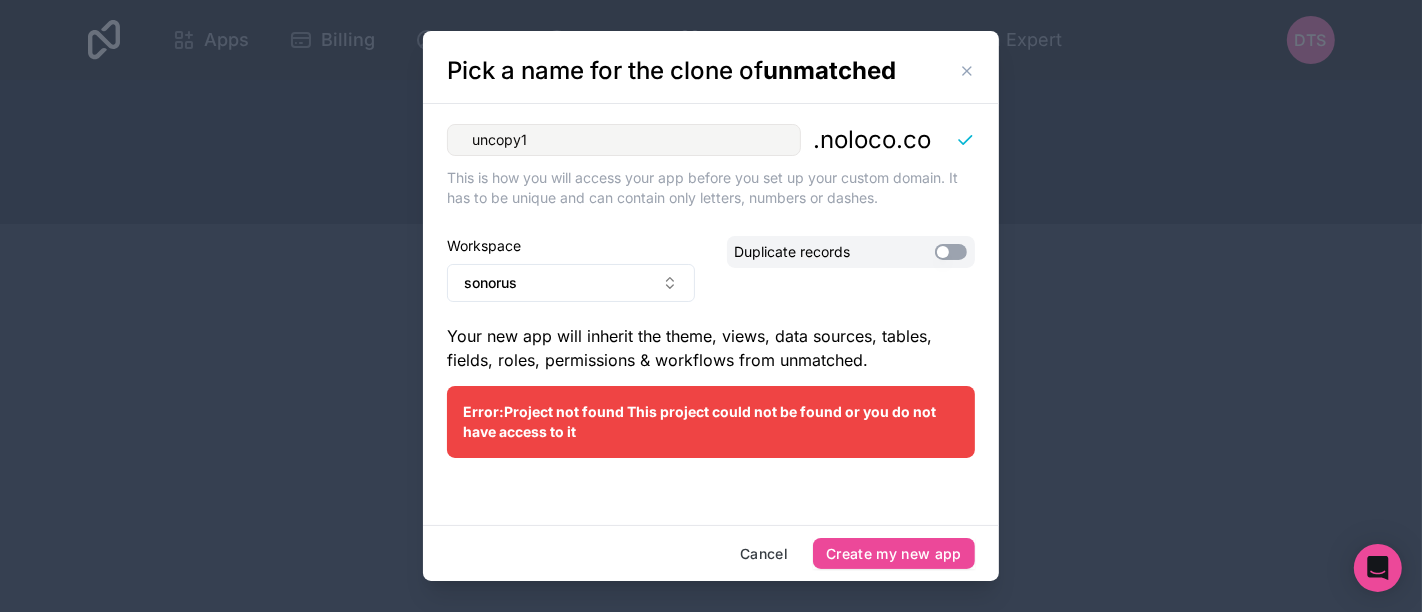 click 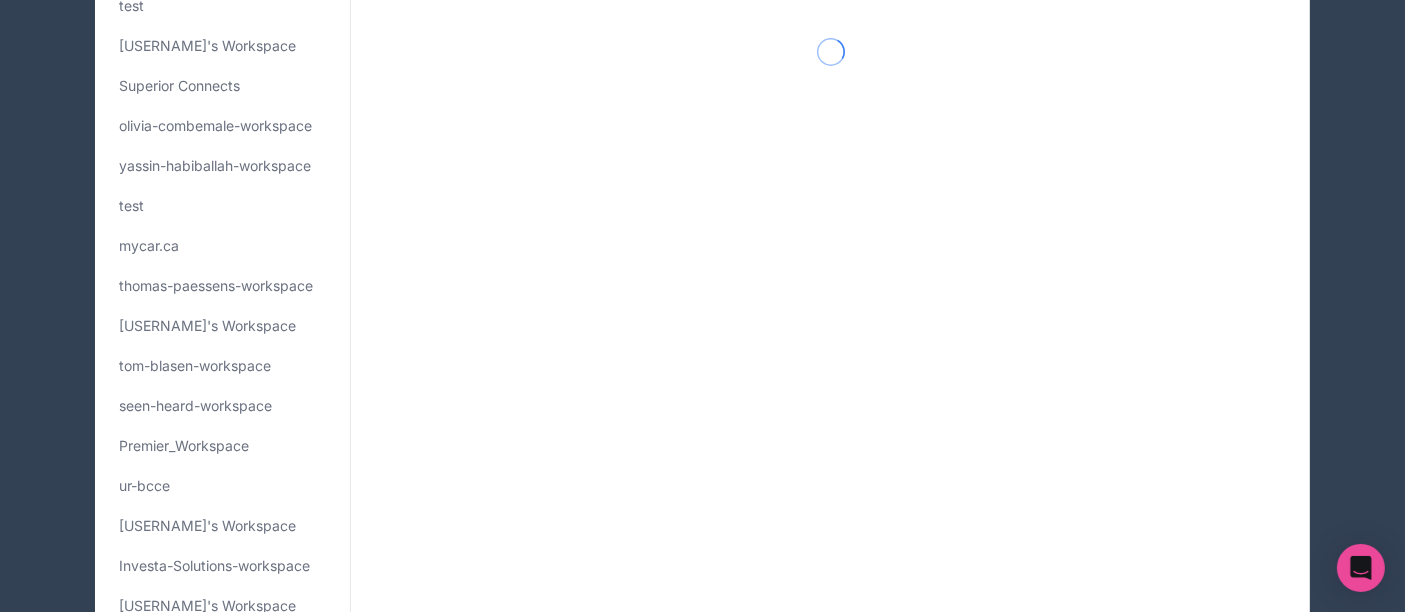 scroll, scrollTop: 382, scrollLeft: 0, axis: vertical 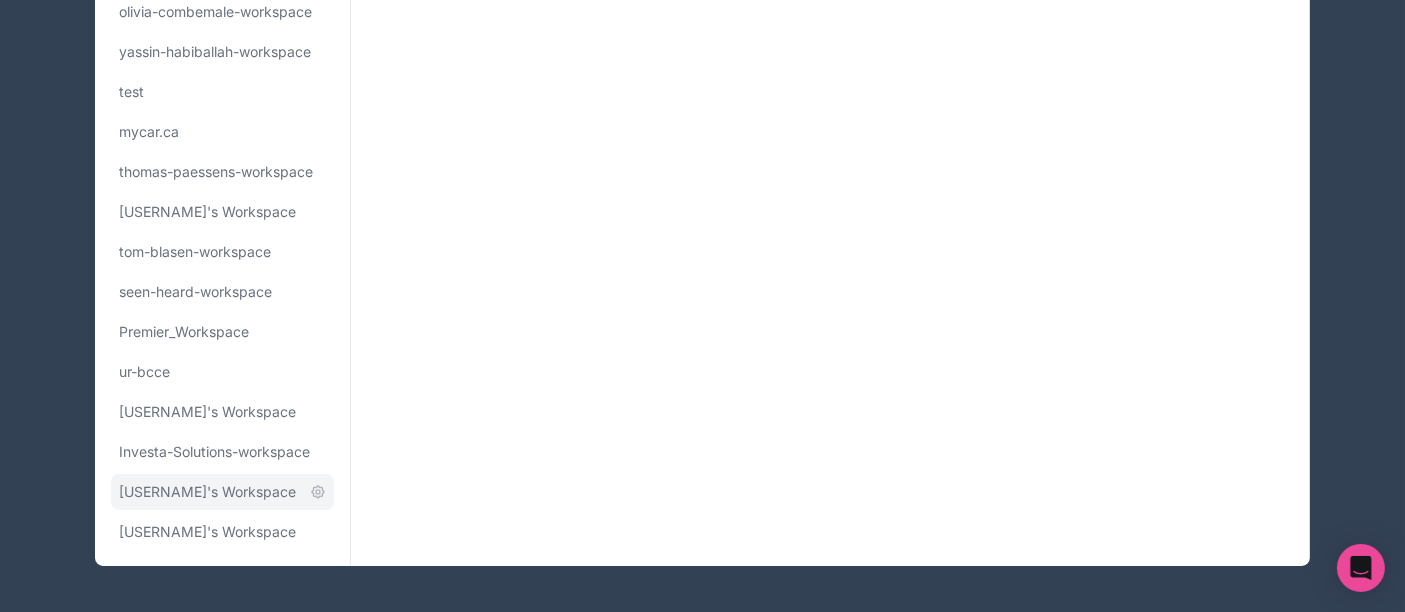click on "[USERNAME]'s Workspace" at bounding box center [207, 492] 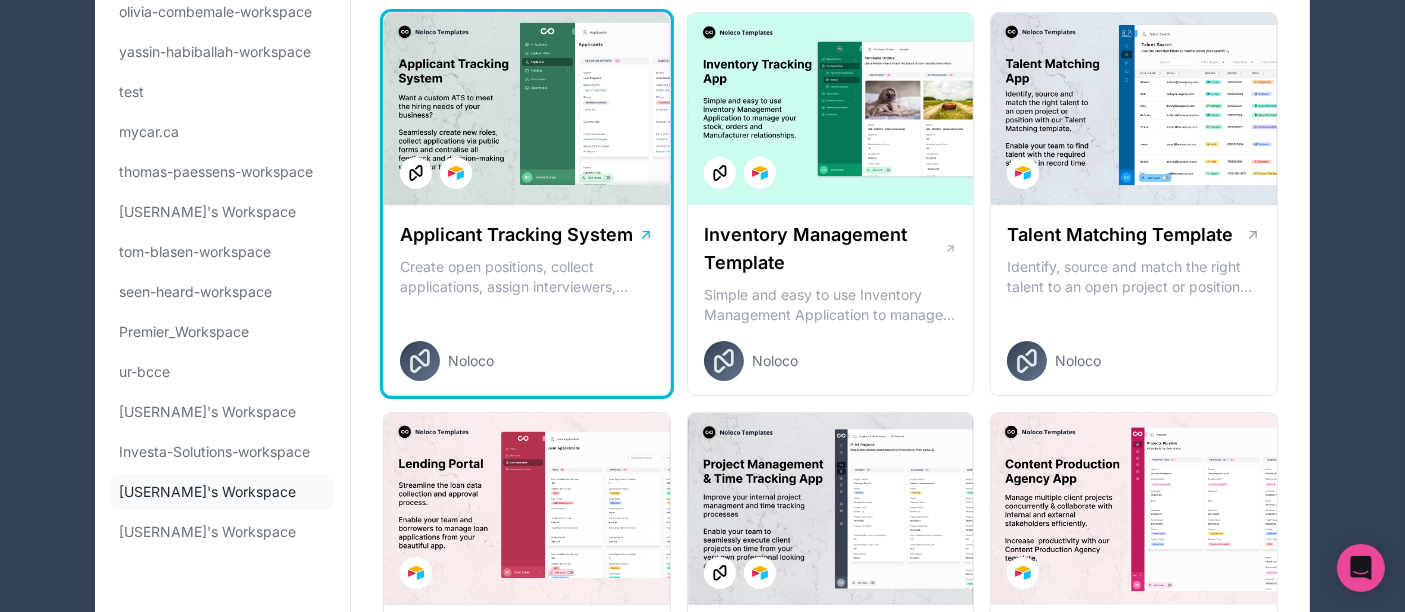 scroll, scrollTop: 0, scrollLeft: 0, axis: both 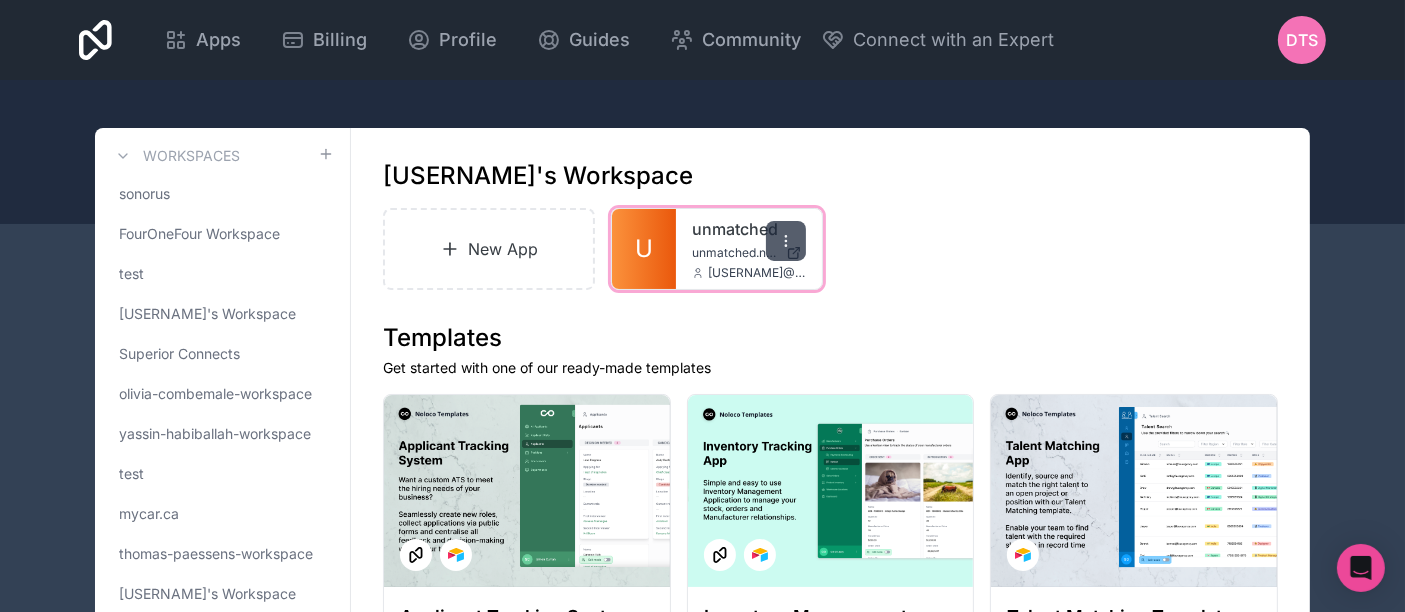 click 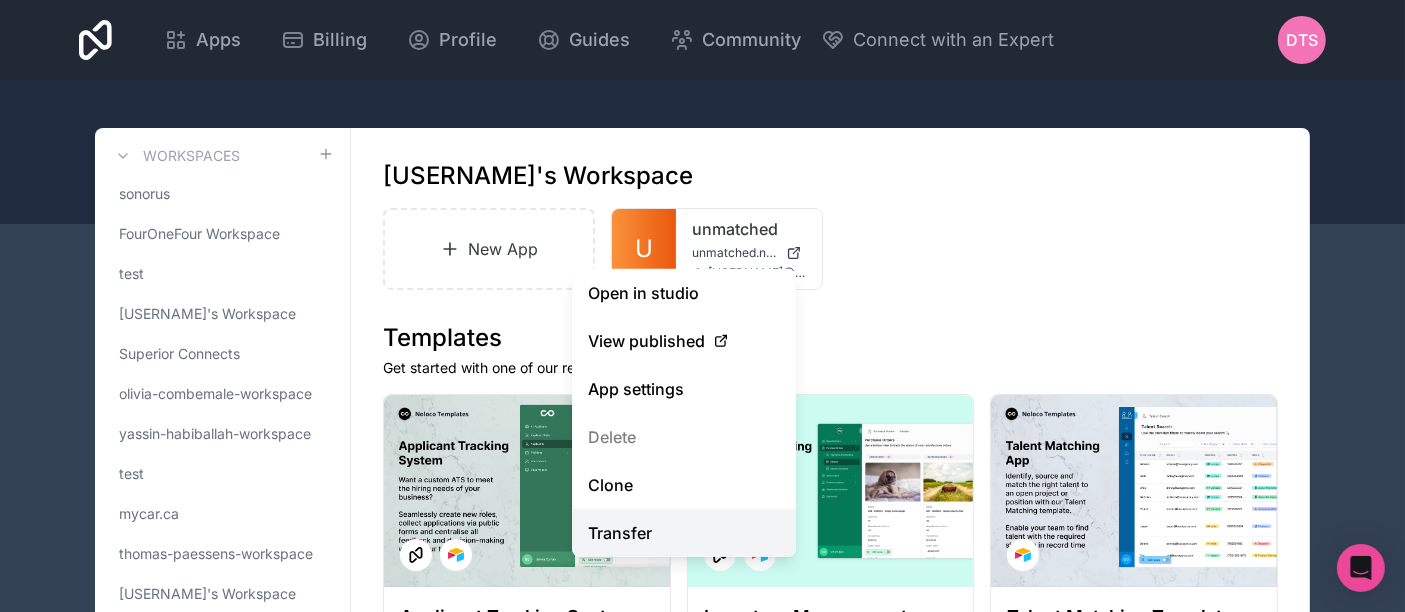 click on "Transfer" at bounding box center [684, 533] 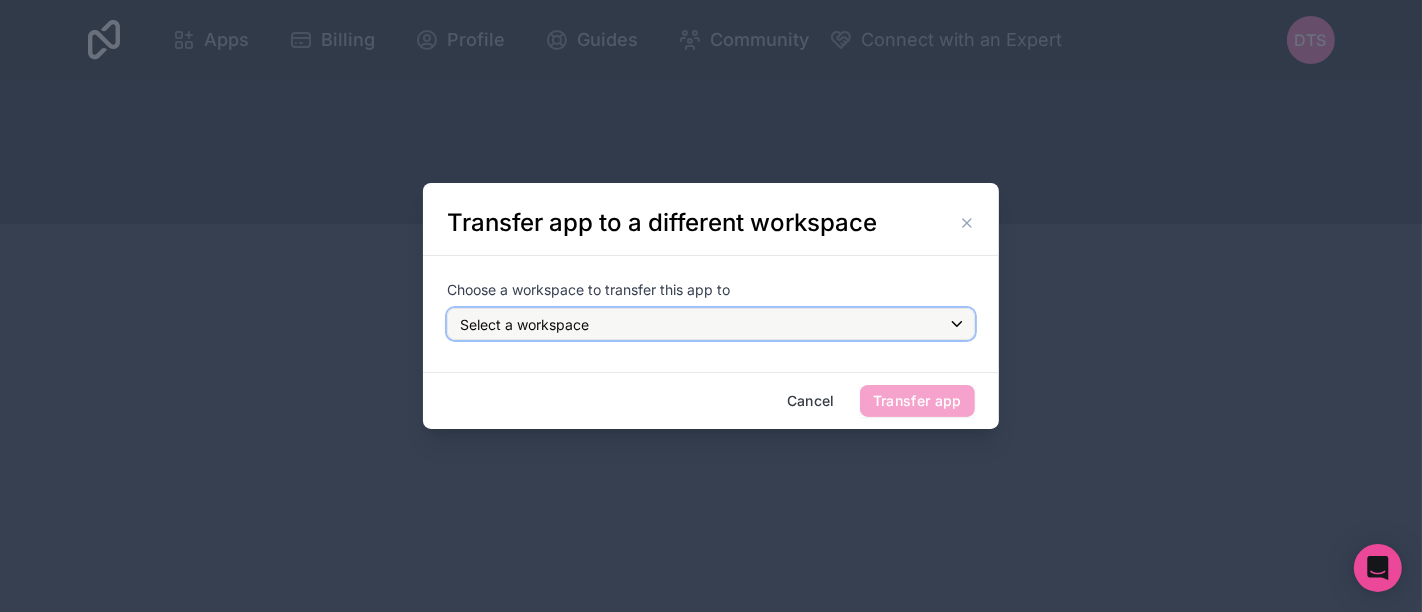 click on "Select a workspace" at bounding box center [711, 324] 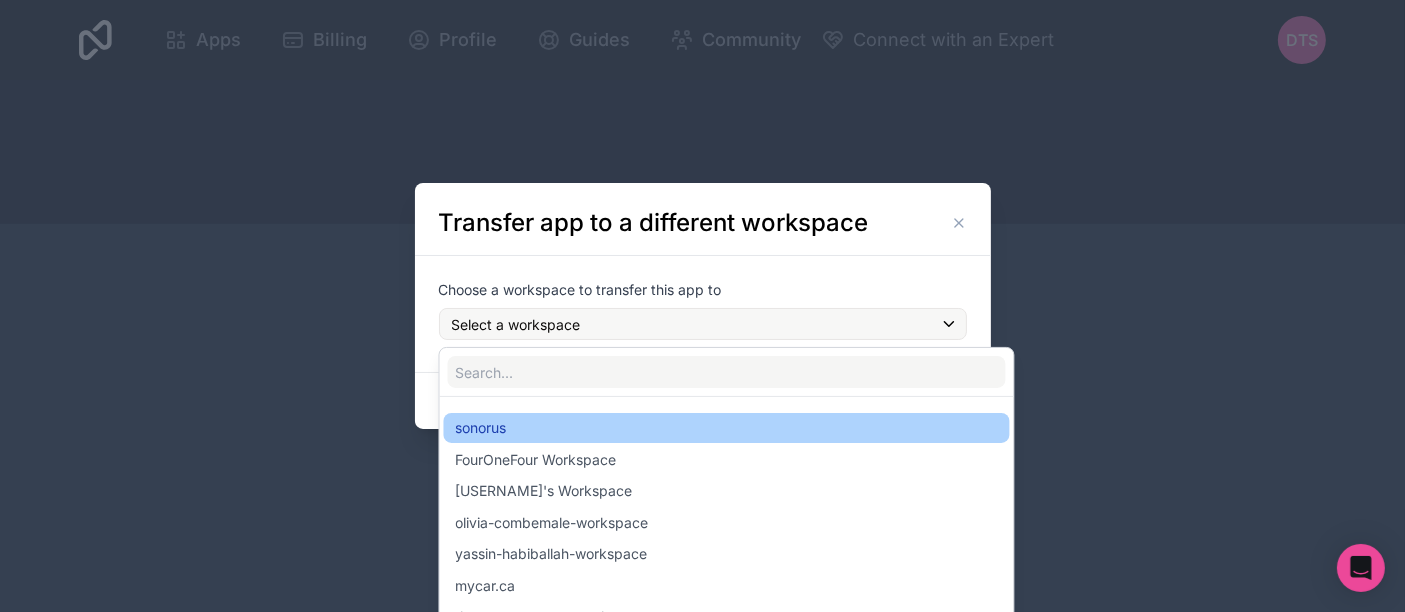 click on "sonorus" at bounding box center [727, 428] 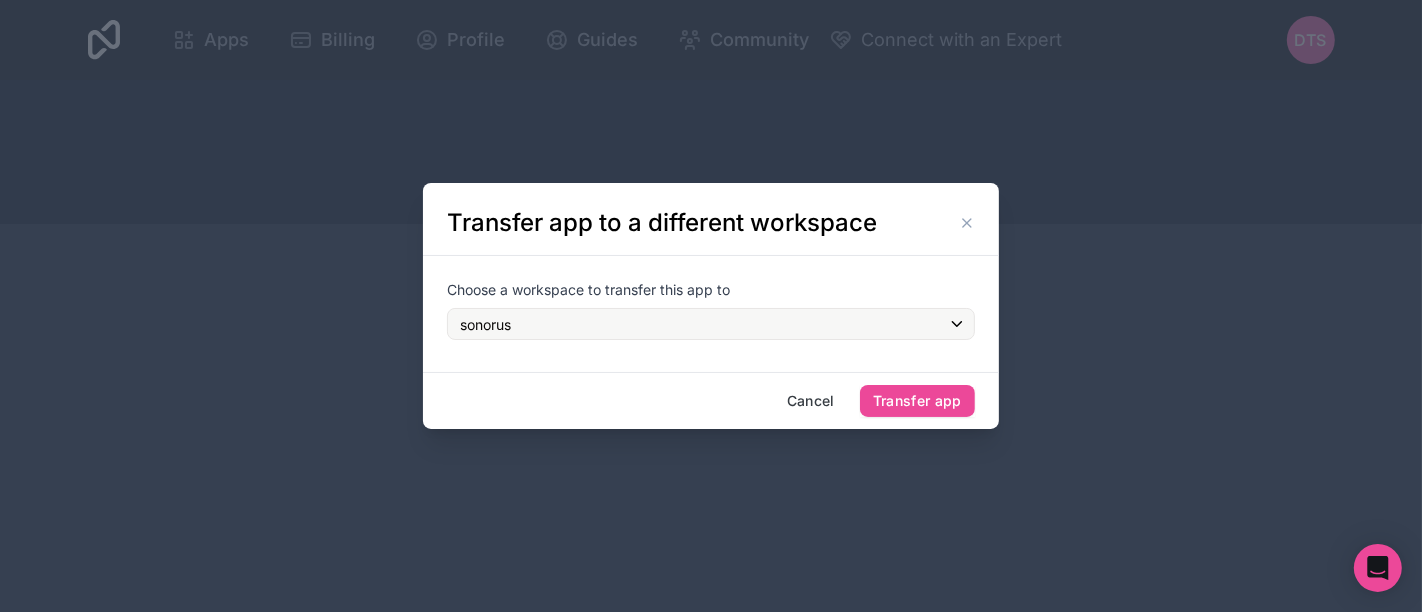 click on "Transfer app to a different workspace" at bounding box center (711, 219) 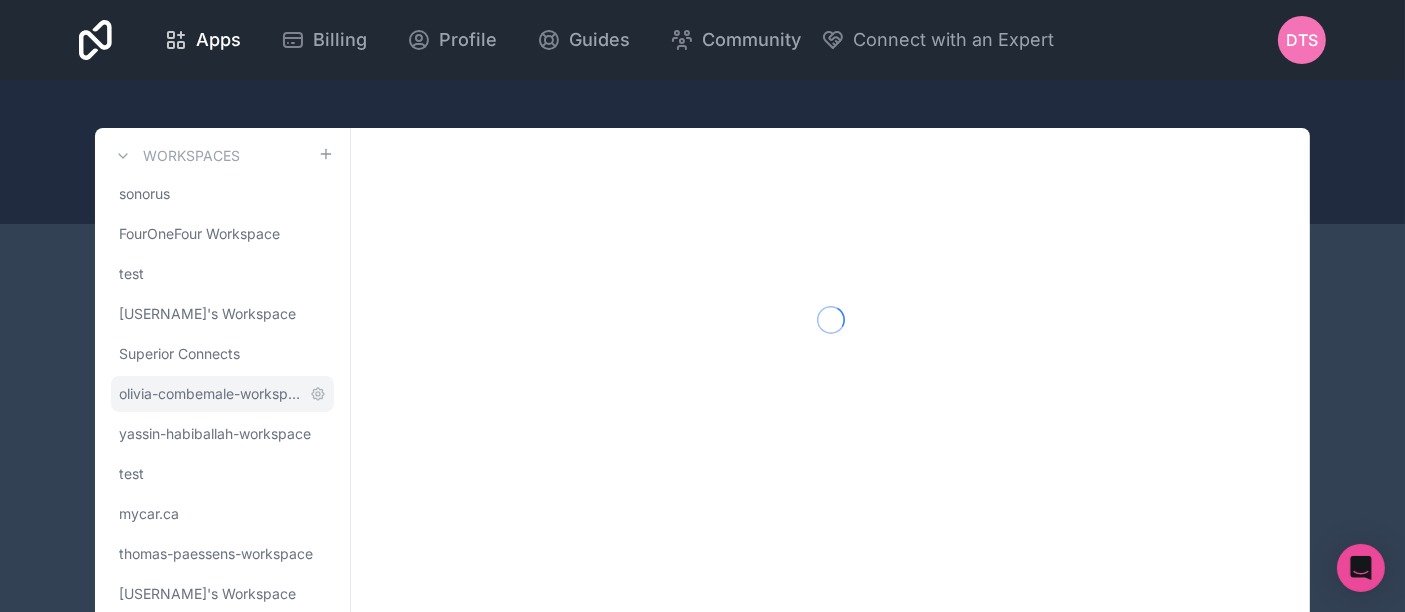 scroll, scrollTop: 382, scrollLeft: 0, axis: vertical 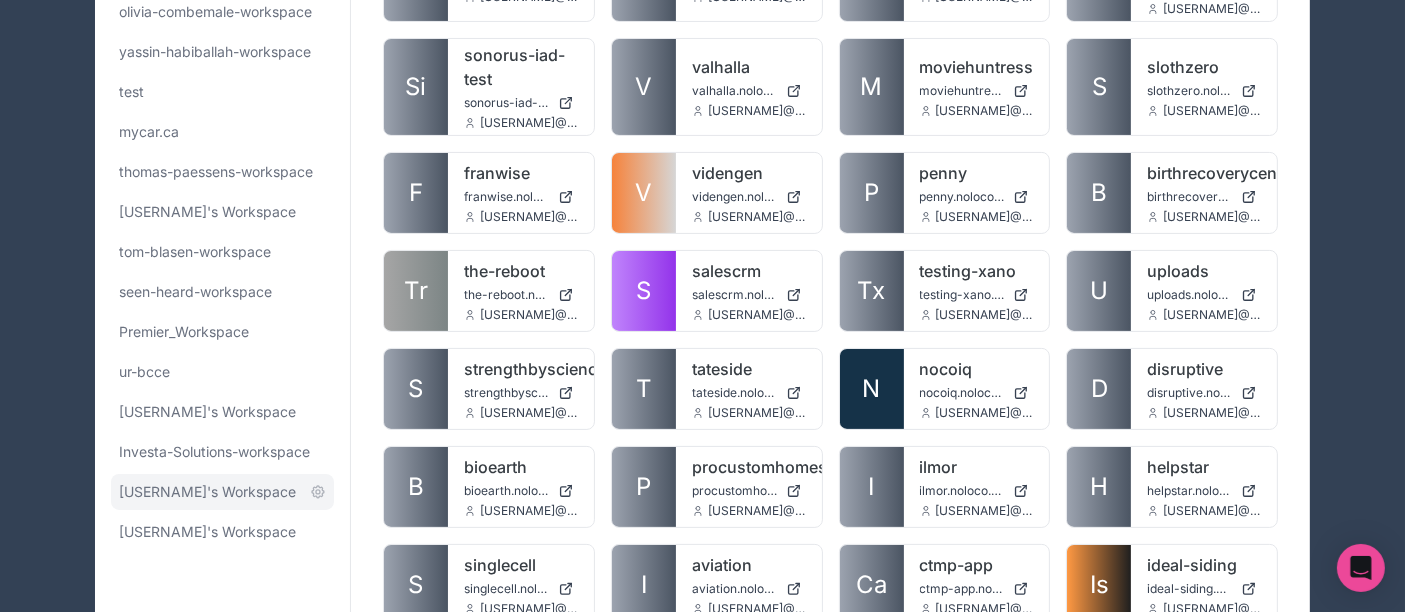 click on "[USERNAME]'s Workspace" at bounding box center (222, 492) 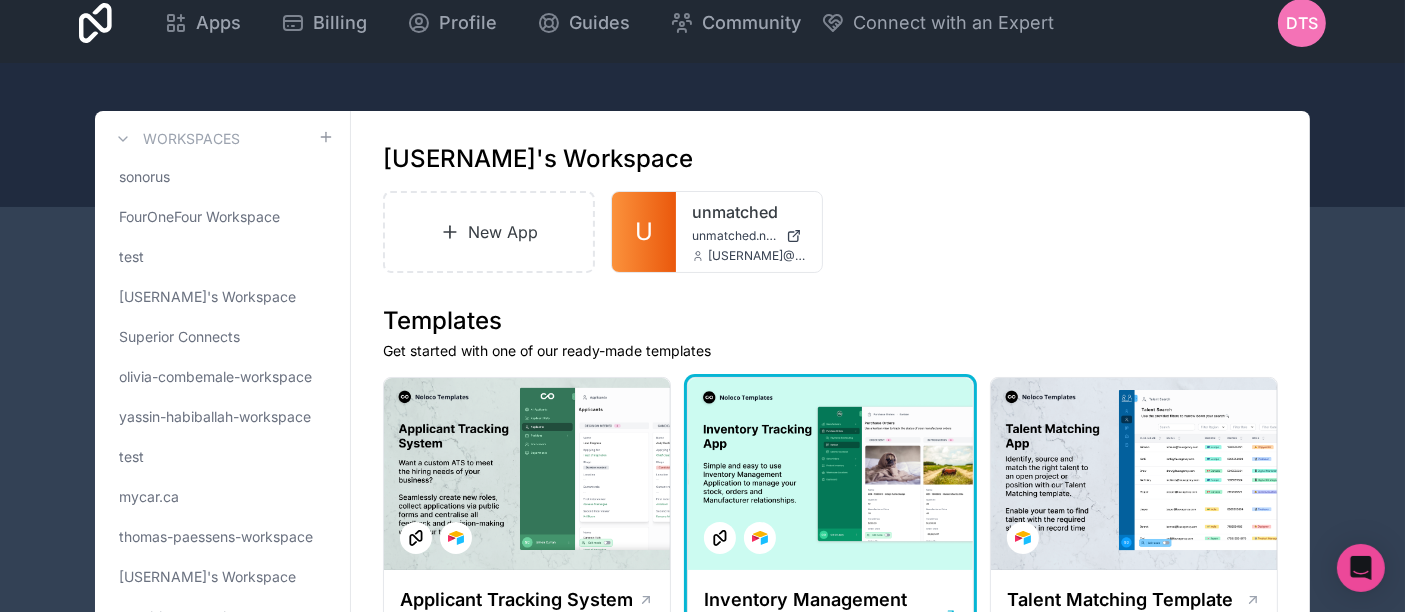 scroll, scrollTop: 0, scrollLeft: 0, axis: both 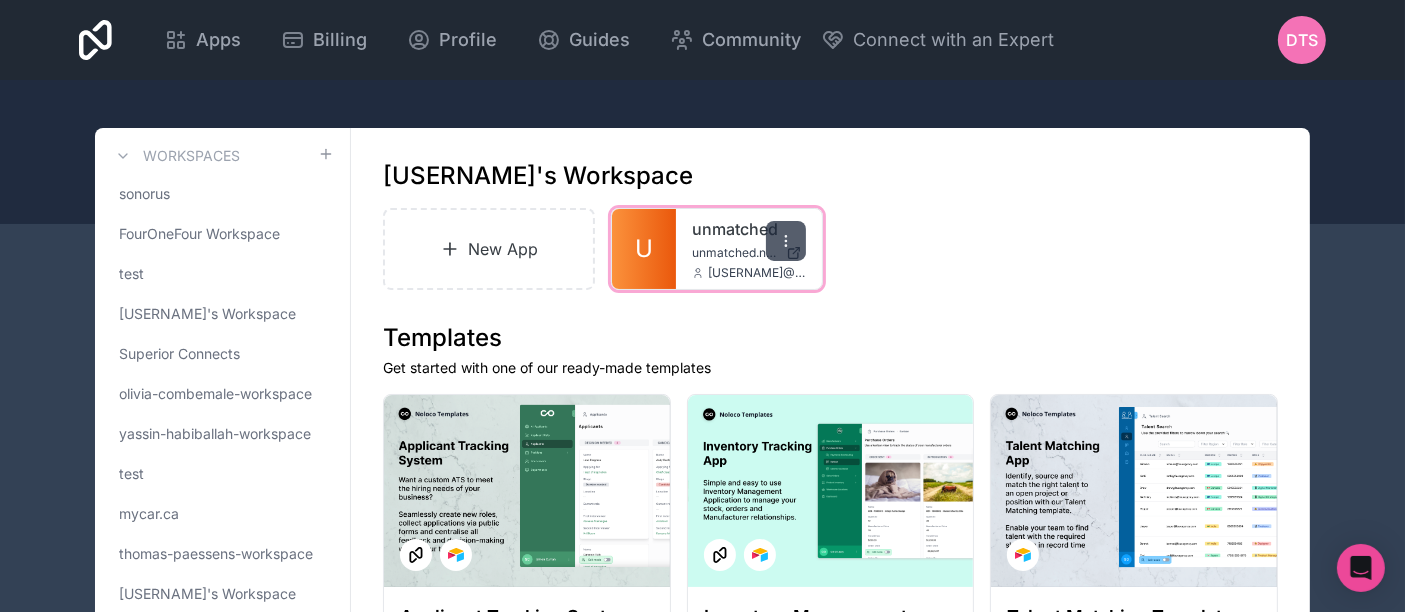 click at bounding box center [786, 241] 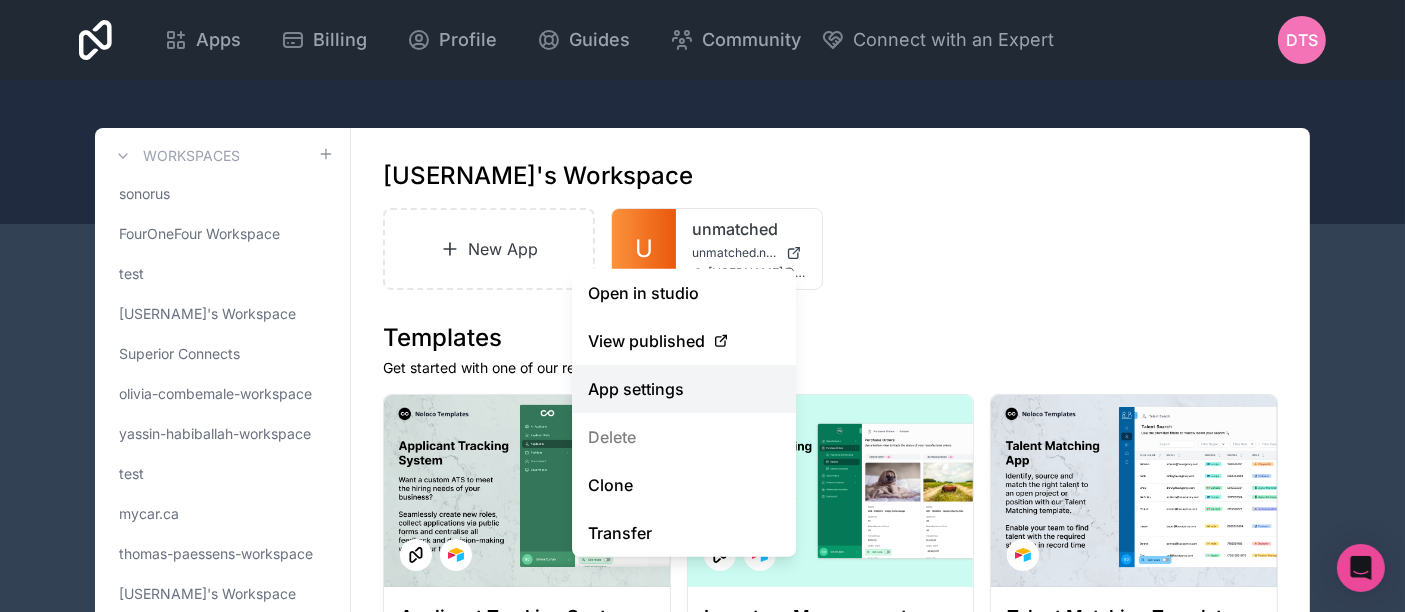 click on "App settings" at bounding box center (684, 389) 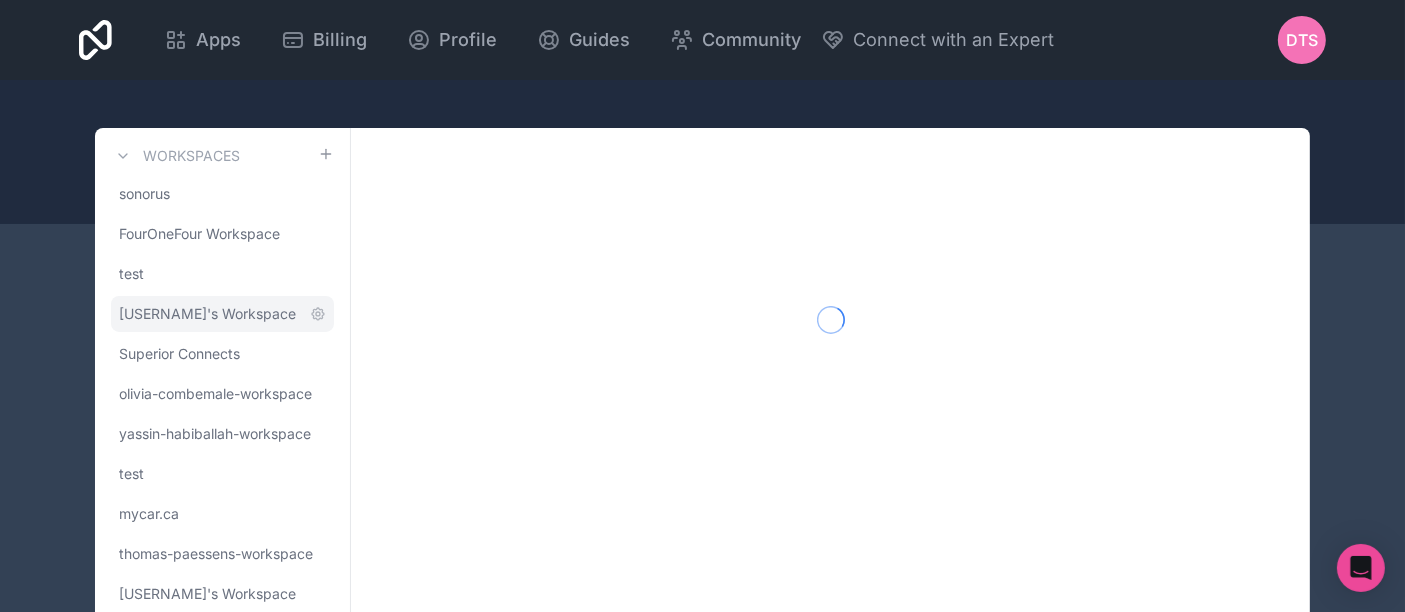 scroll, scrollTop: 382, scrollLeft: 0, axis: vertical 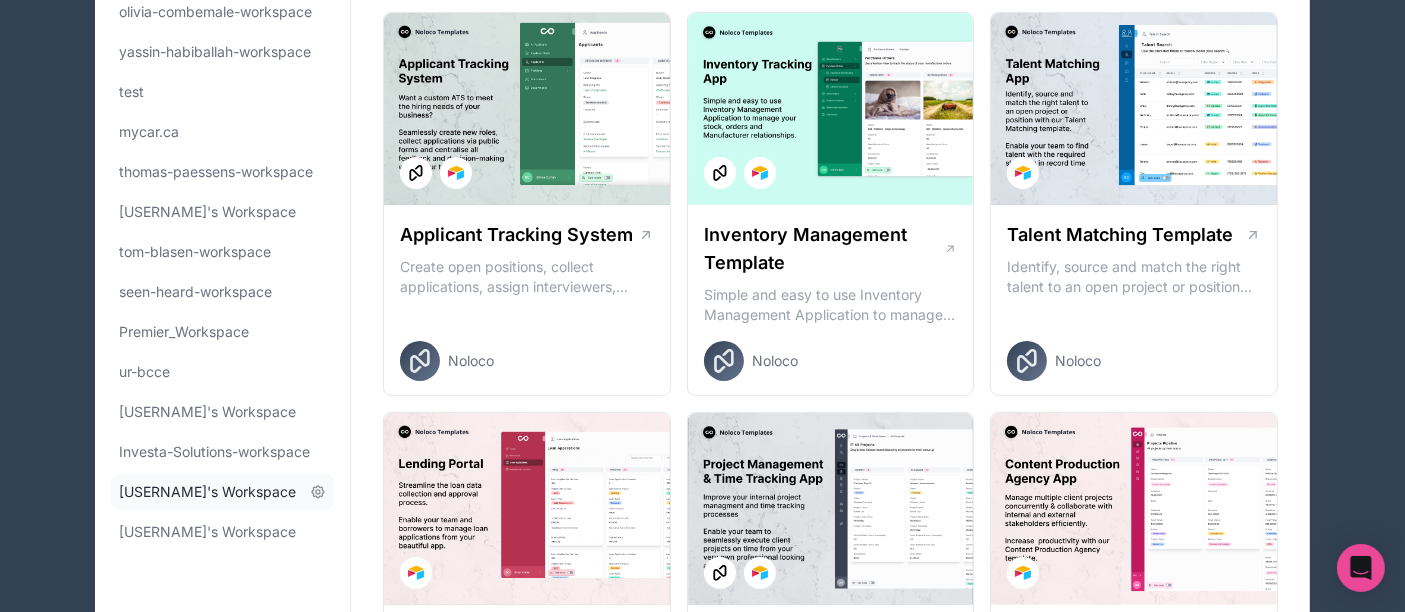 click on "[USERNAME]'s Workspace" at bounding box center [207, 492] 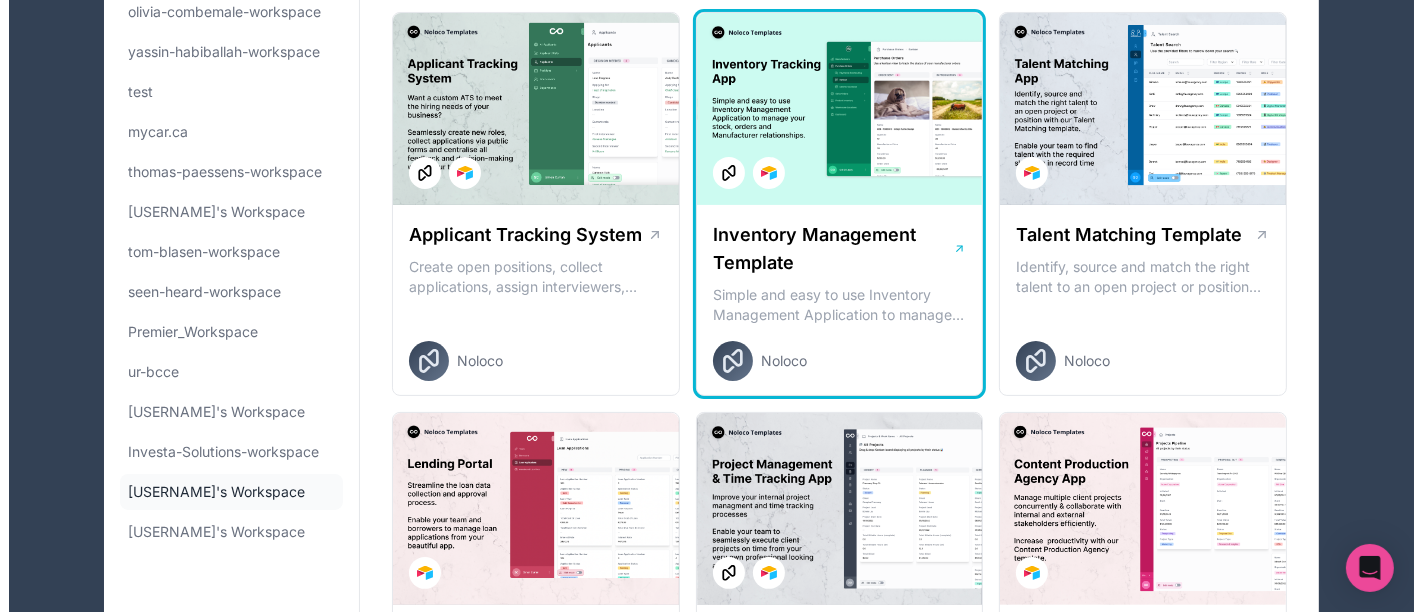scroll, scrollTop: 0, scrollLeft: 0, axis: both 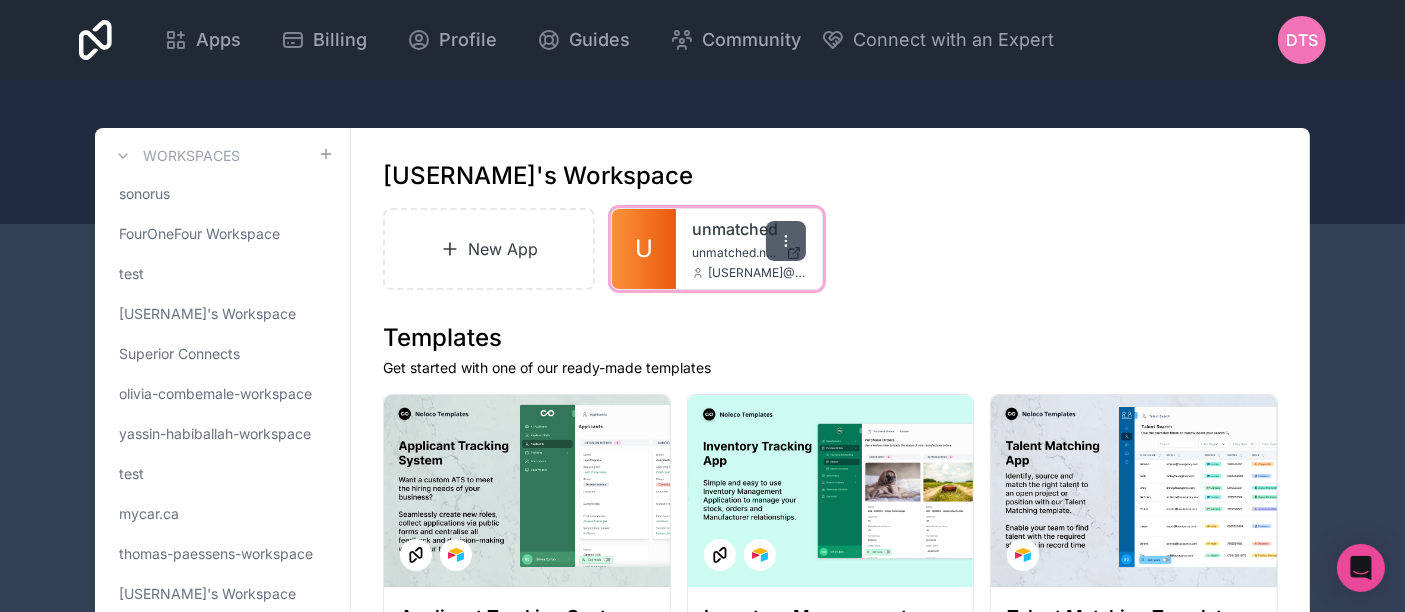 click 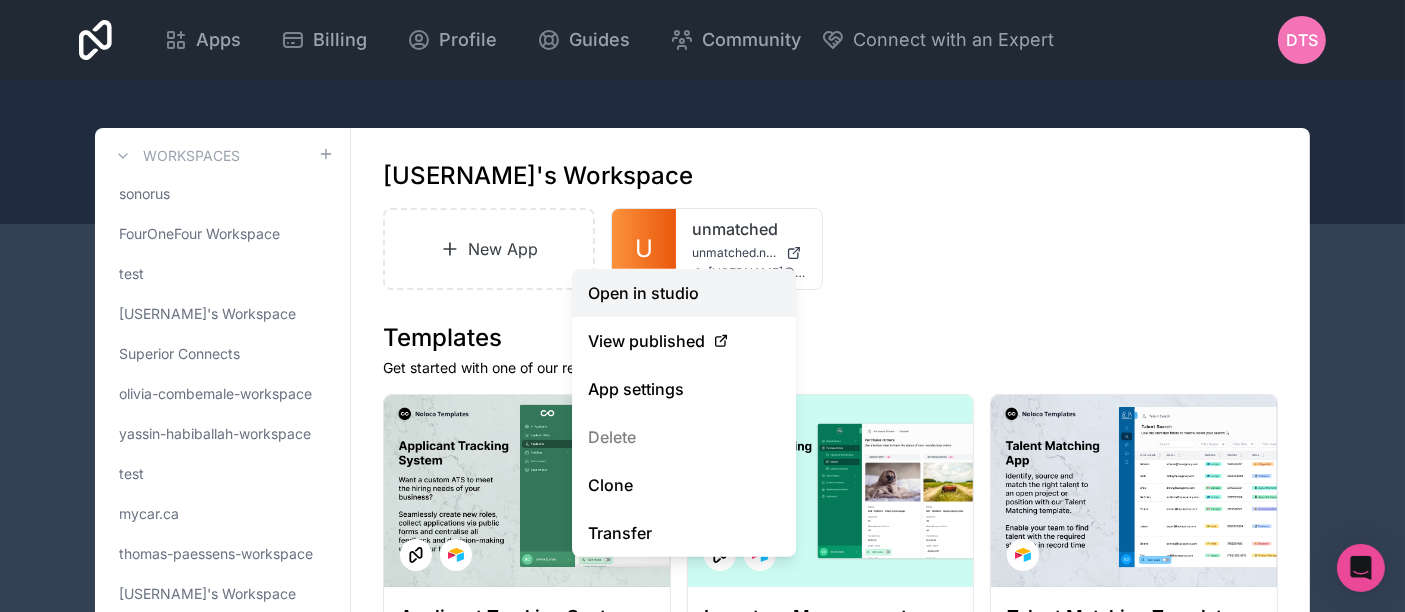 click on "Open in studio" at bounding box center (684, 293) 